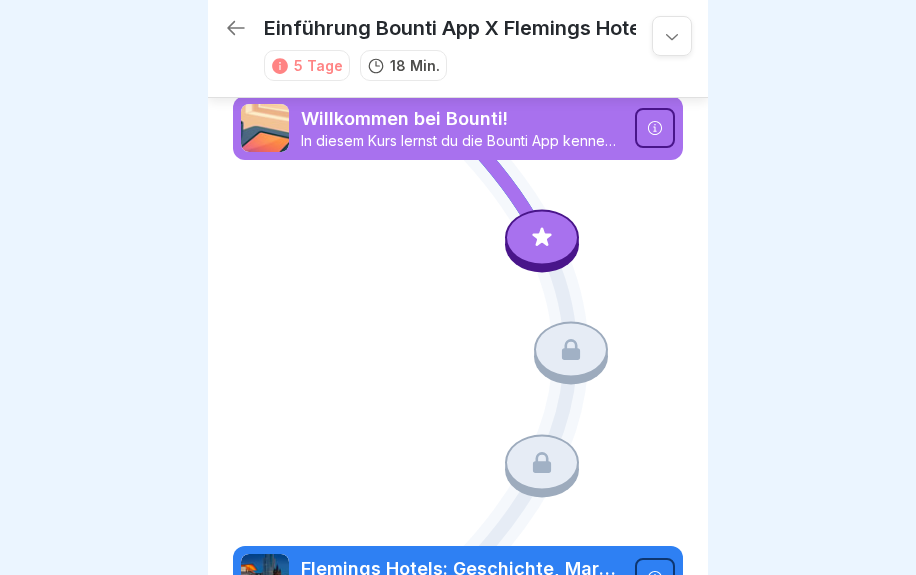 scroll, scrollTop: 0, scrollLeft: 0, axis: both 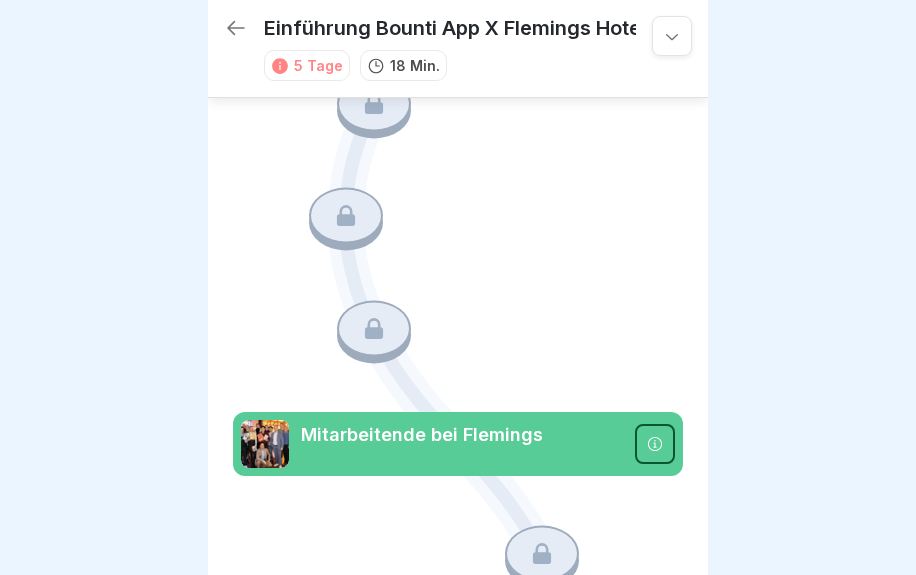click at bounding box center [655, 444] 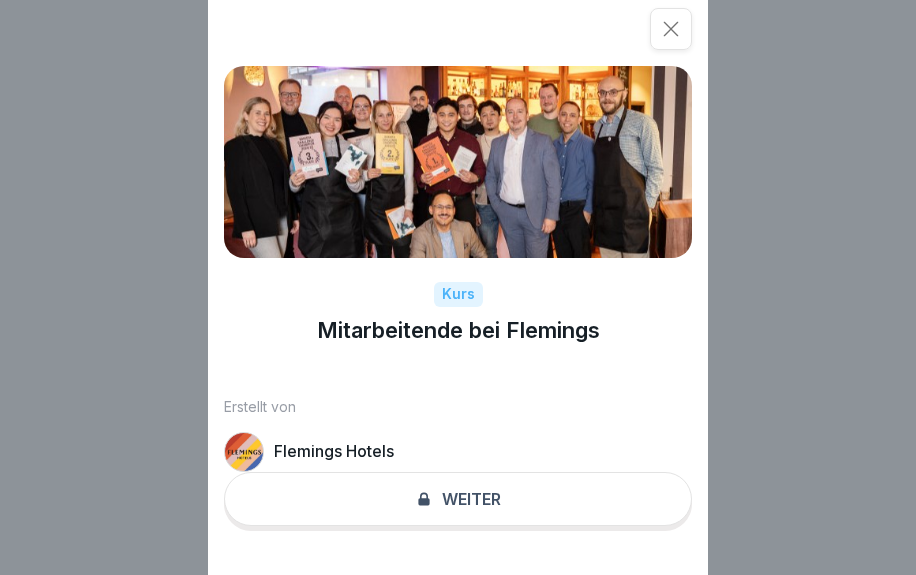 click 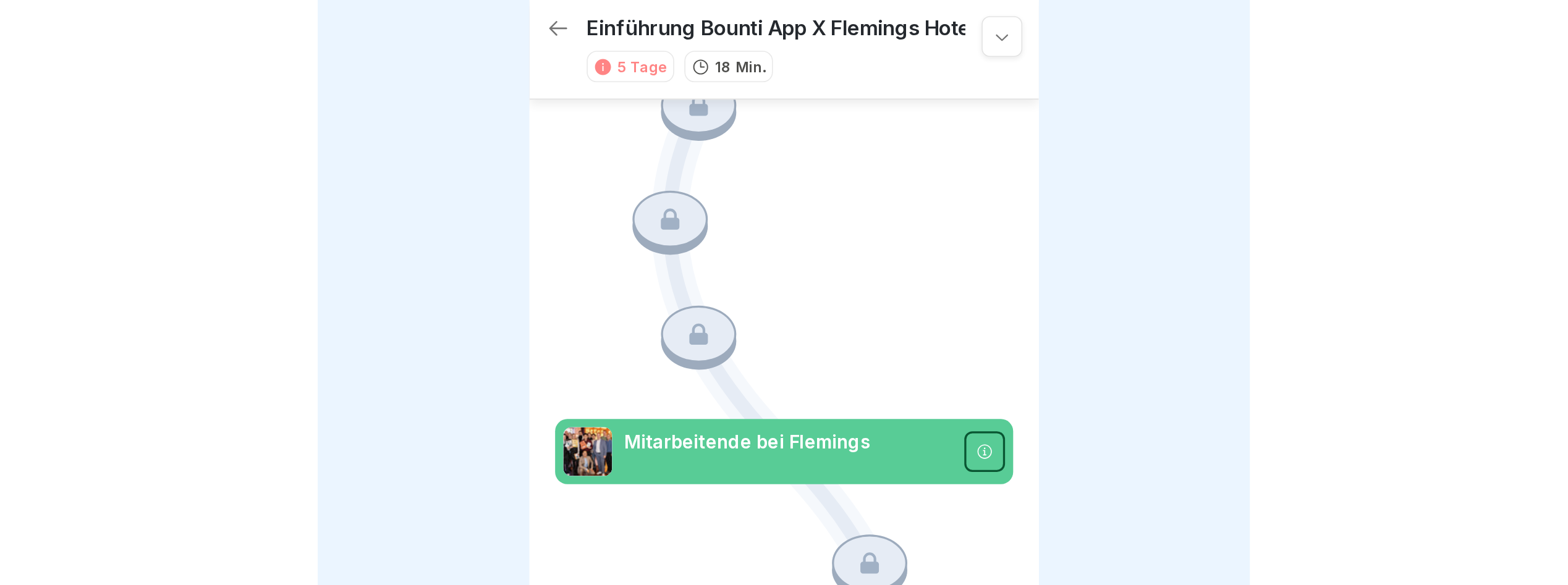 scroll, scrollTop: 131, scrollLeft: 0, axis: vertical 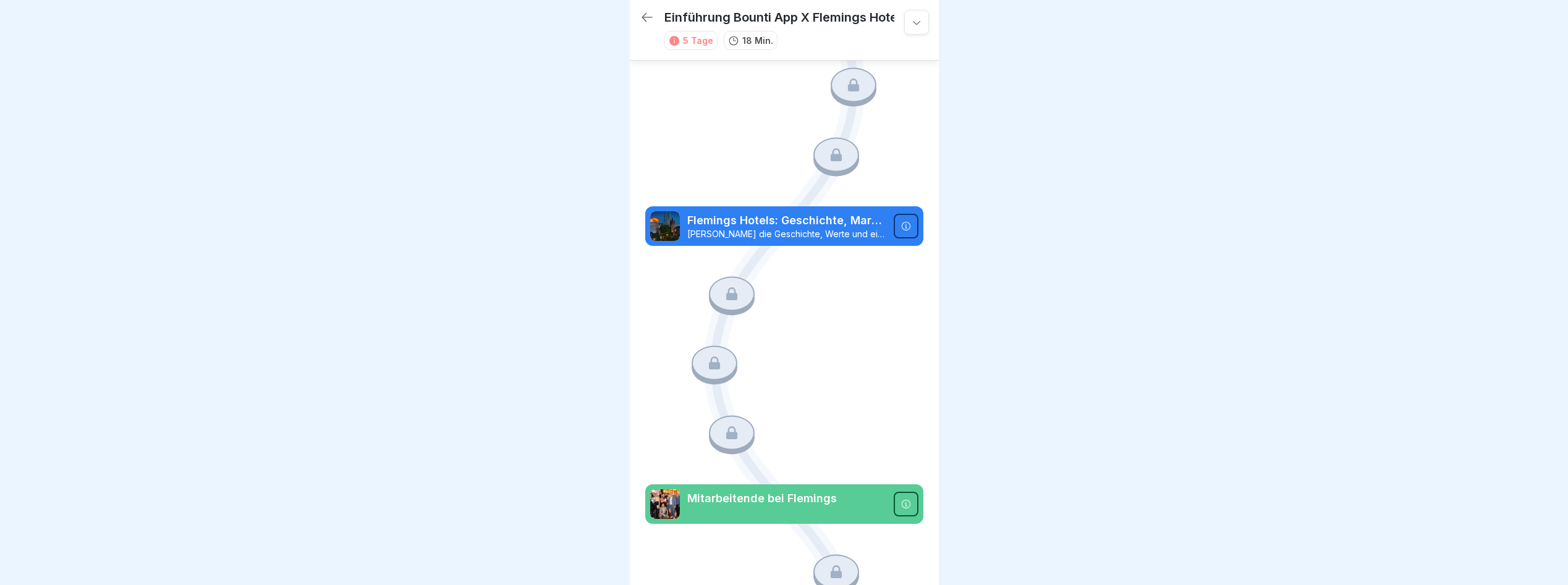 click 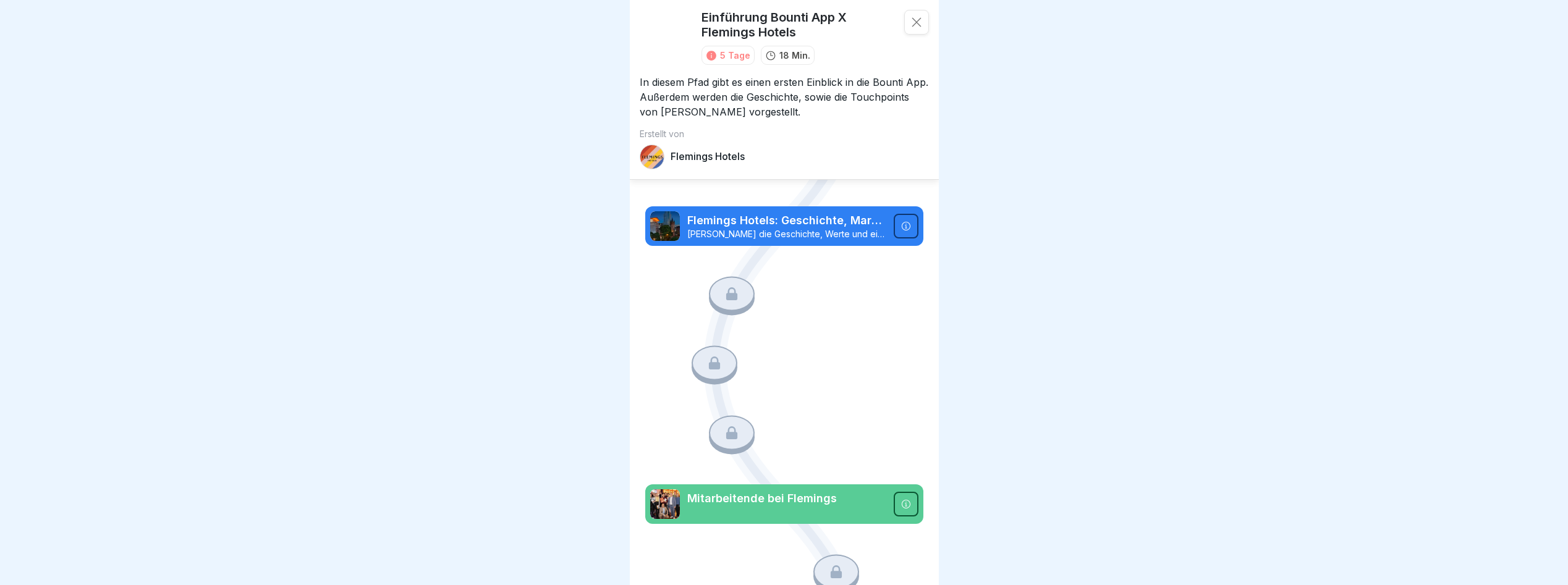 click 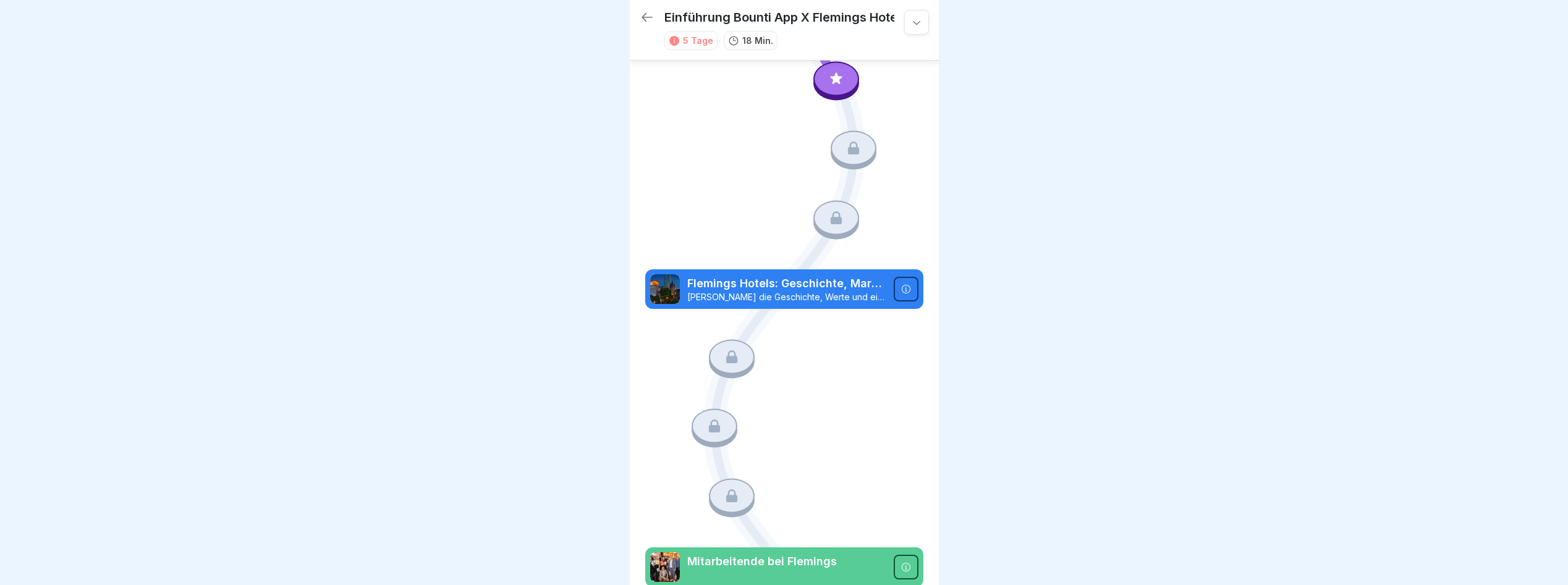 scroll, scrollTop: 0, scrollLeft: 0, axis: both 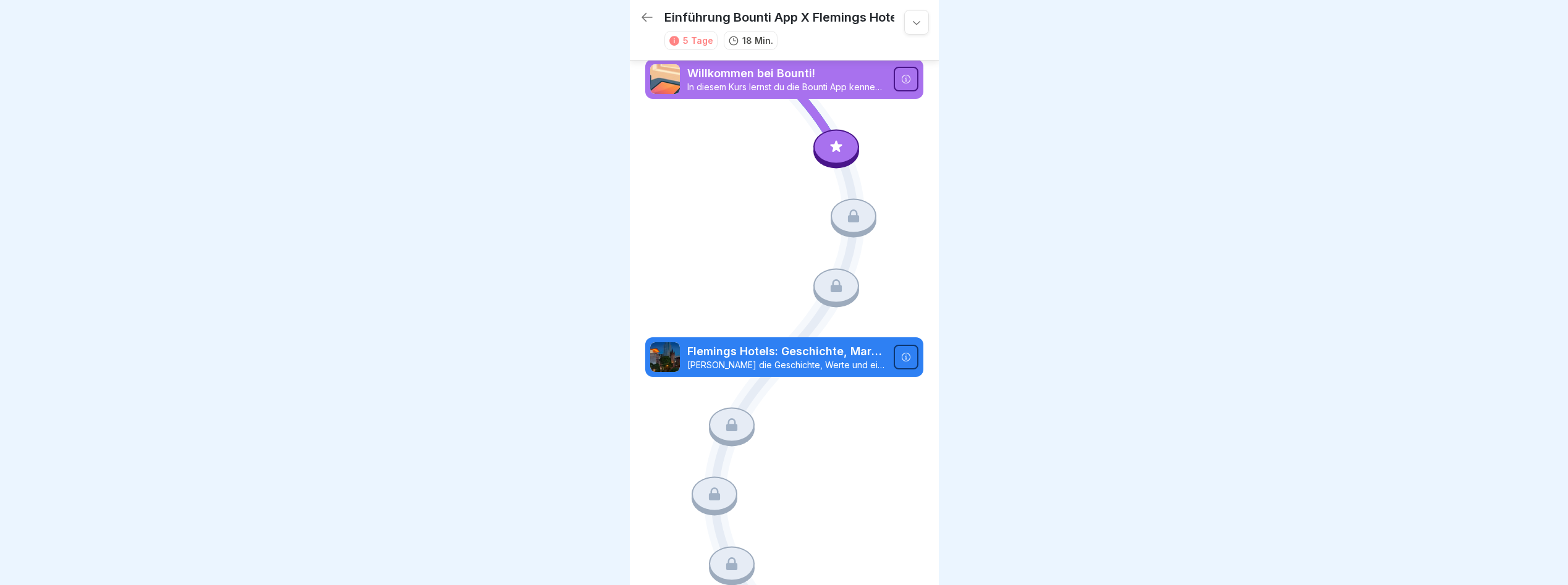 click at bounding box center [906, 79] 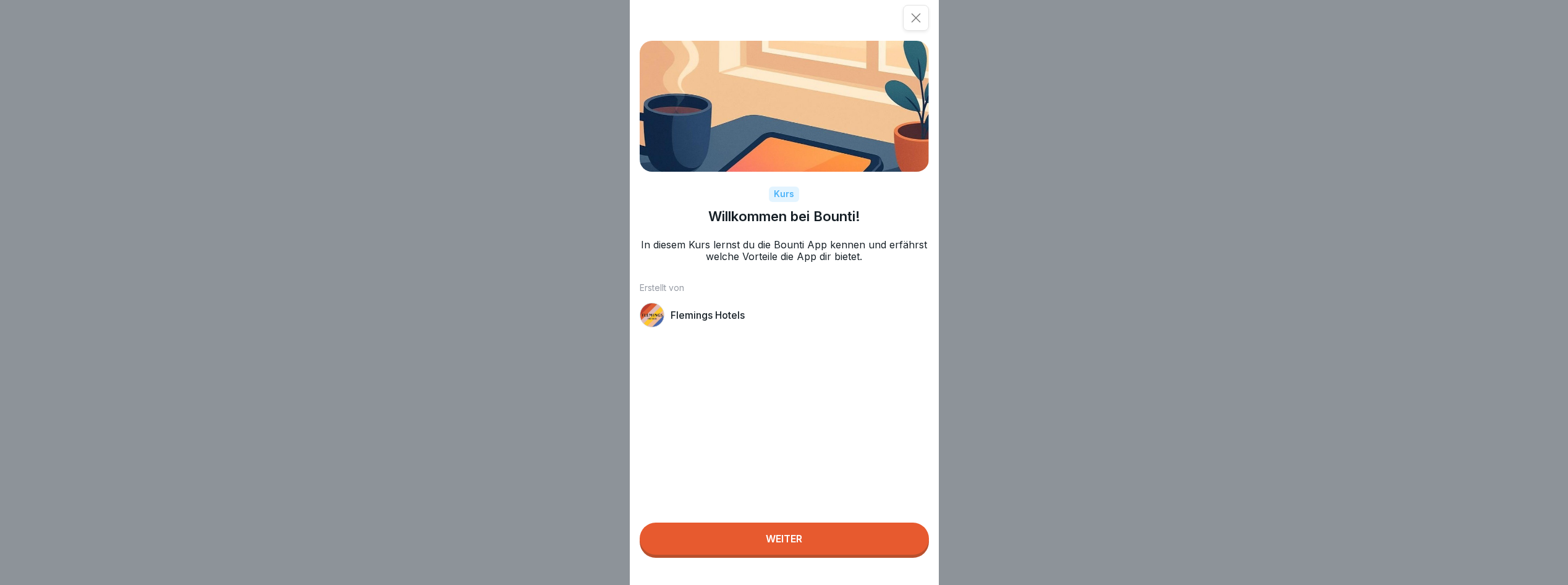 click on "Kurs Willkommen bei Bounti!  In diesem Kurs lernst du die Bounti App kennen und erfährst welche Vorteile die App dir bietet.  Erstellt von Flemings Hotels Weiter" at bounding box center (784, 292) 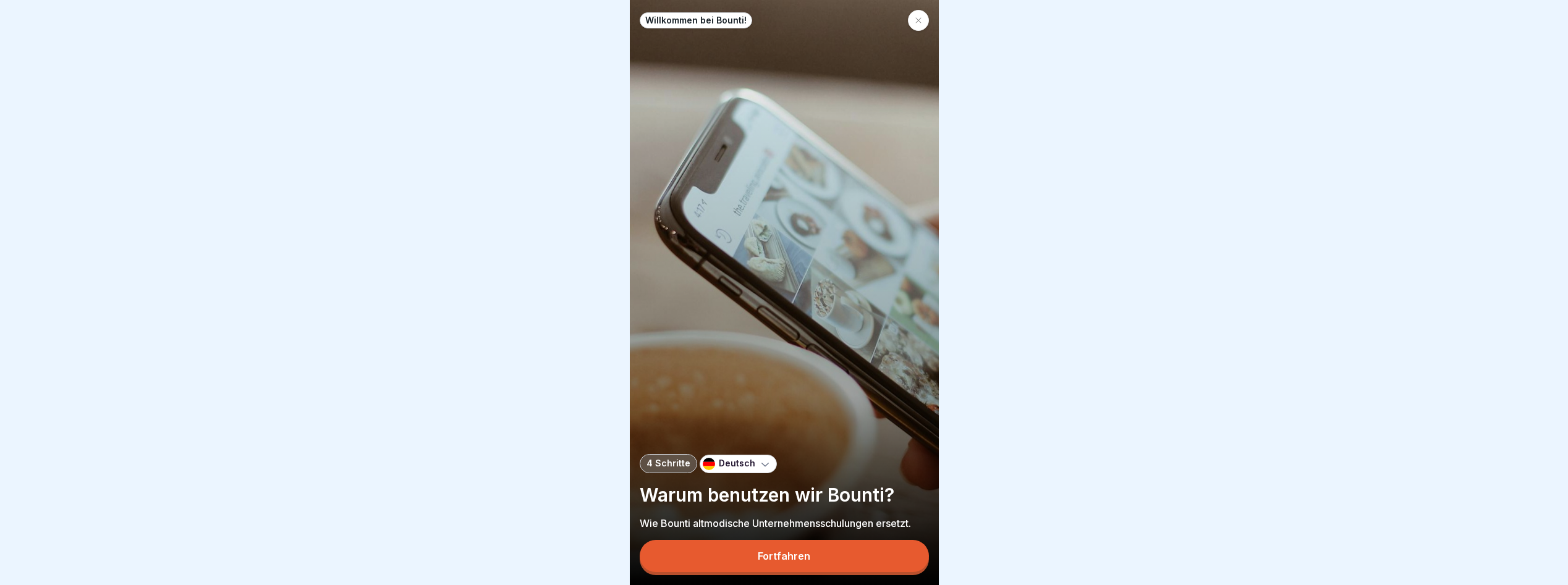scroll, scrollTop: 9, scrollLeft: 0, axis: vertical 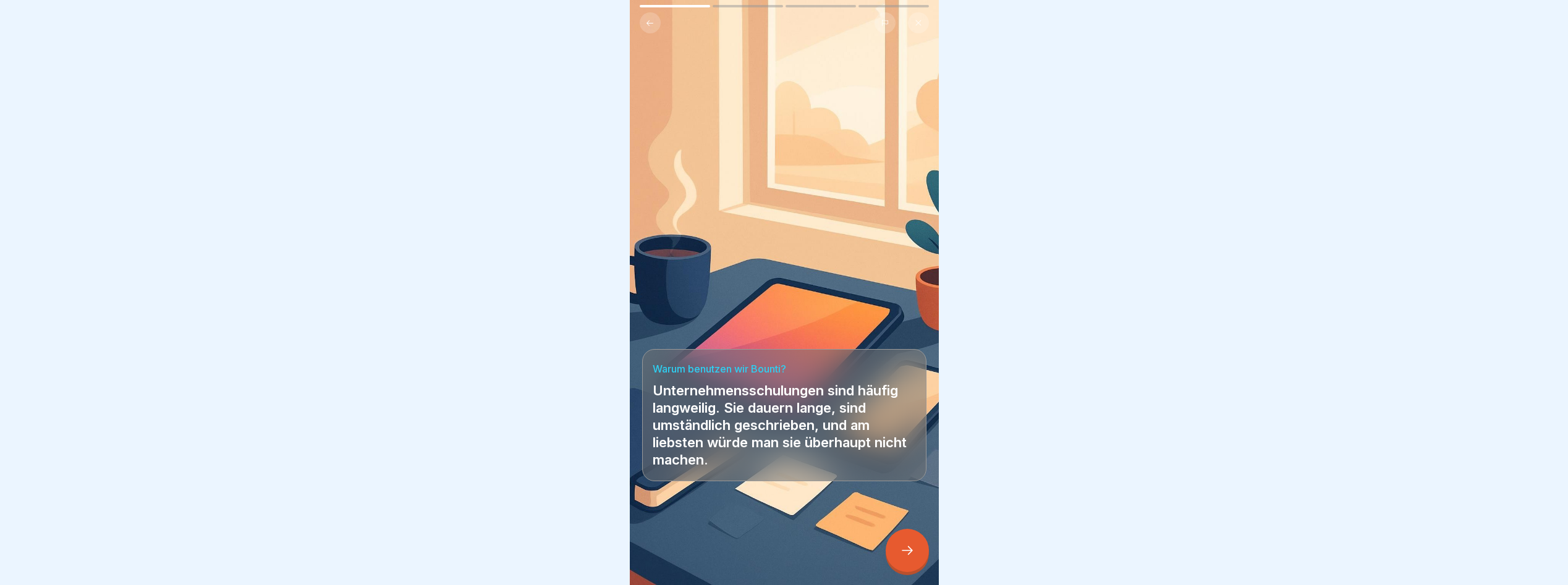 click 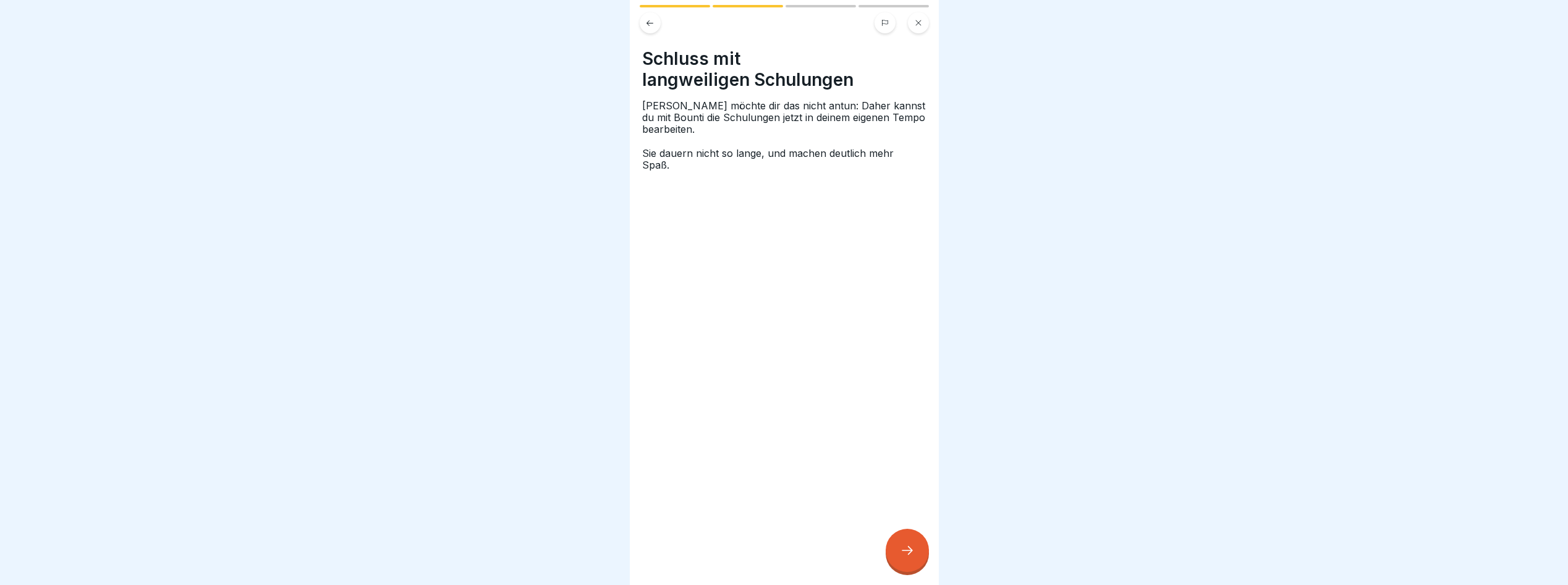 click 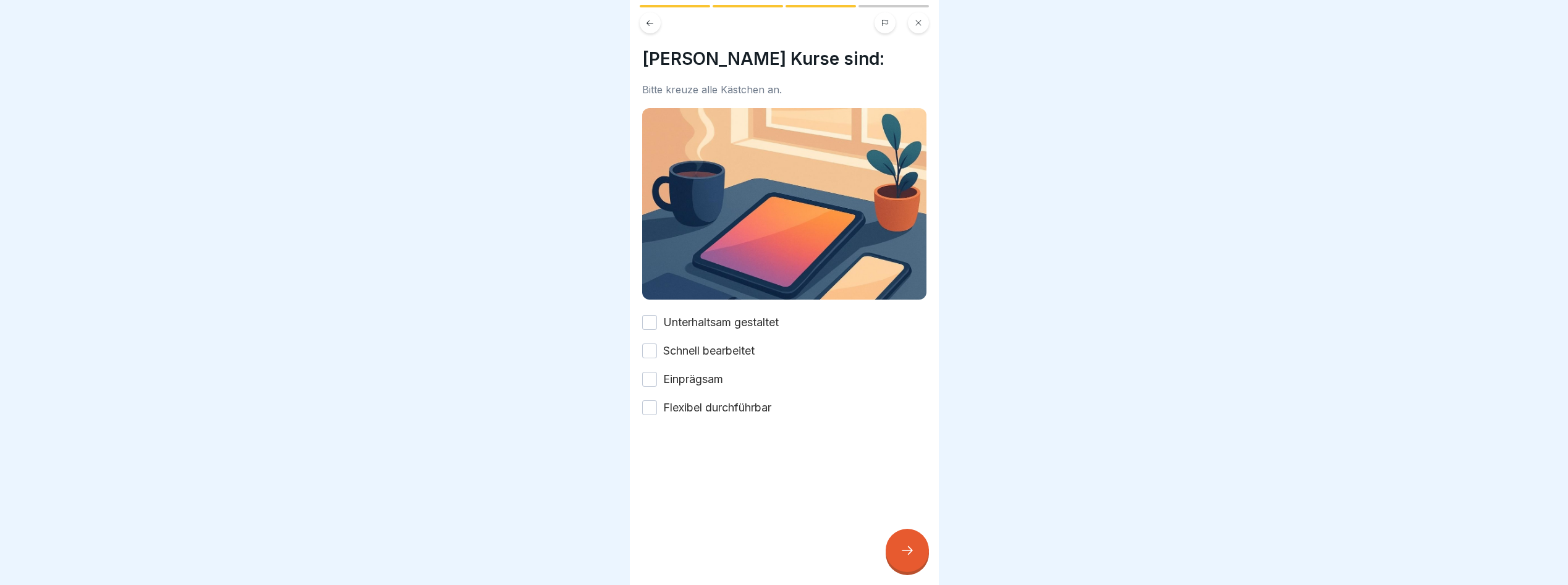 click 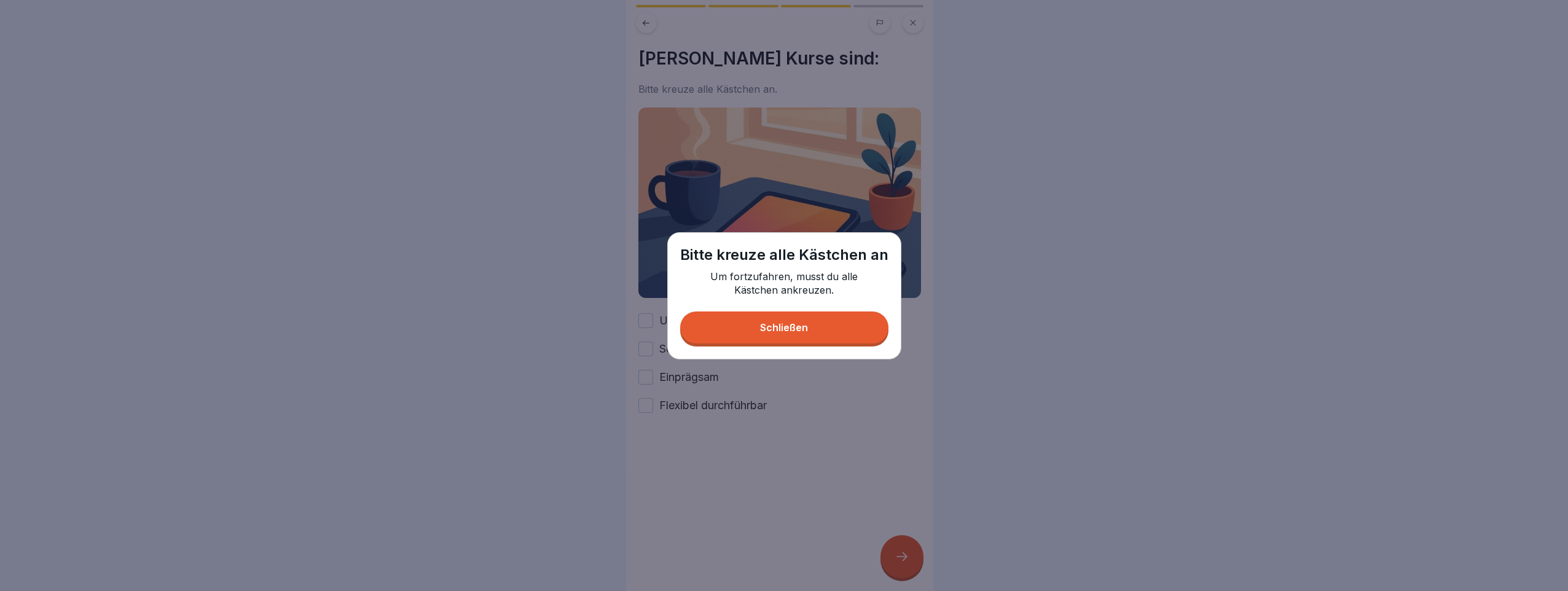 click on "Schließen" at bounding box center [784, 327] 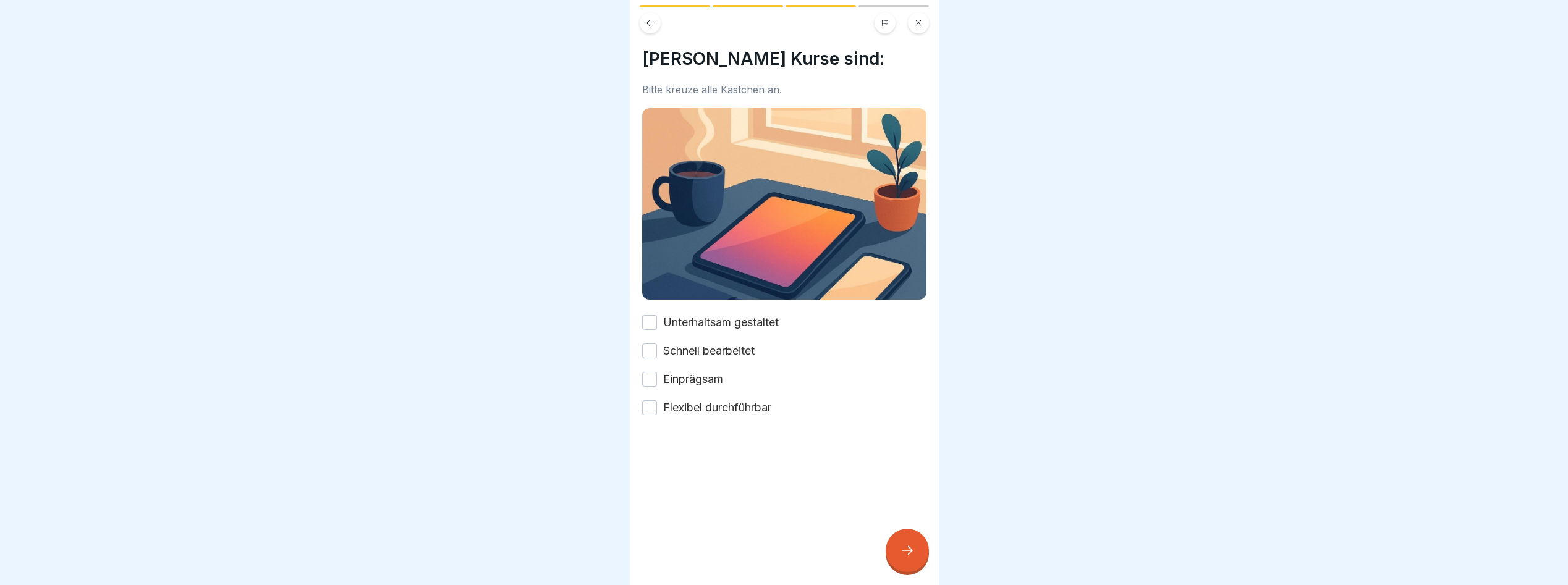 click at bounding box center [918, 23] 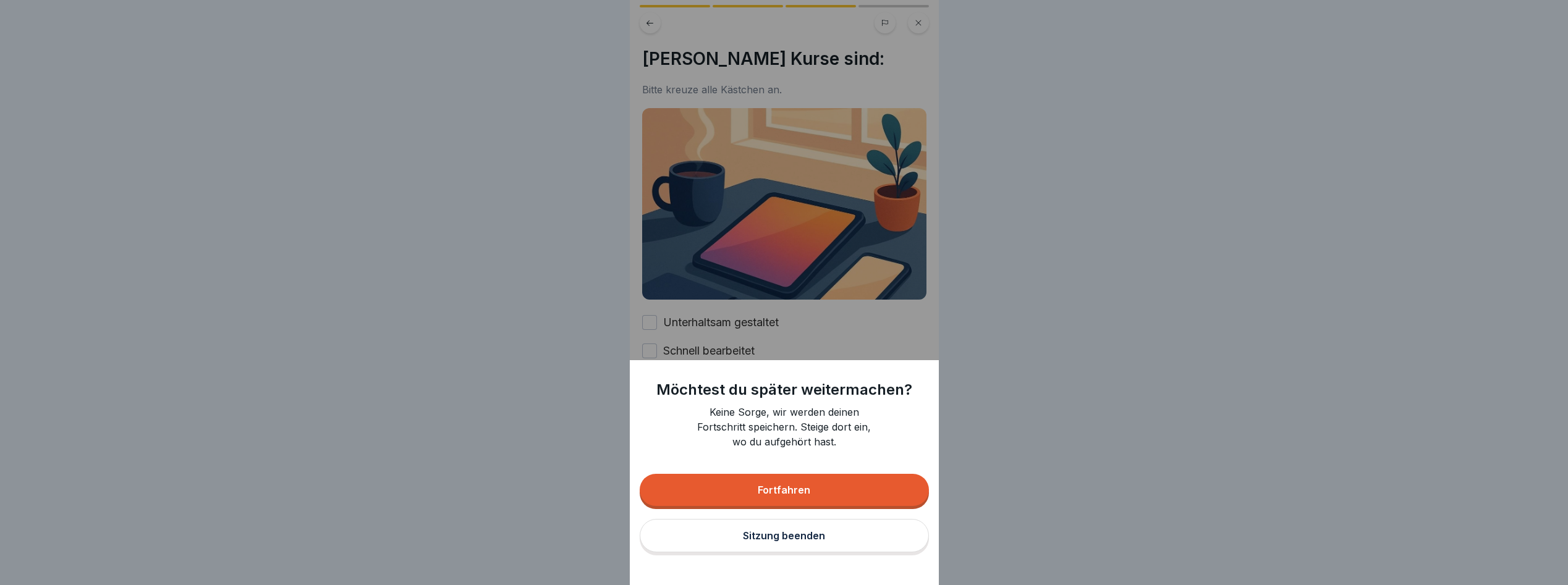 click on "Sitzung beenden" at bounding box center (784, 536) 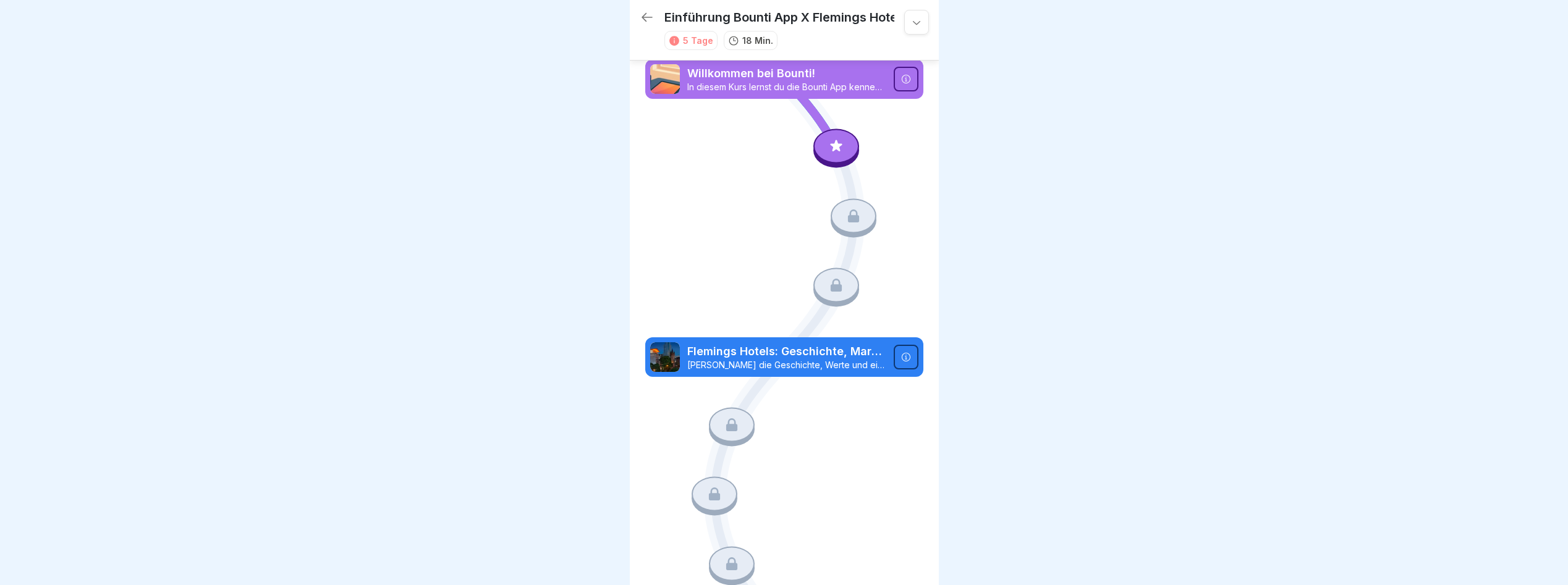scroll, scrollTop: 9, scrollLeft: 0, axis: vertical 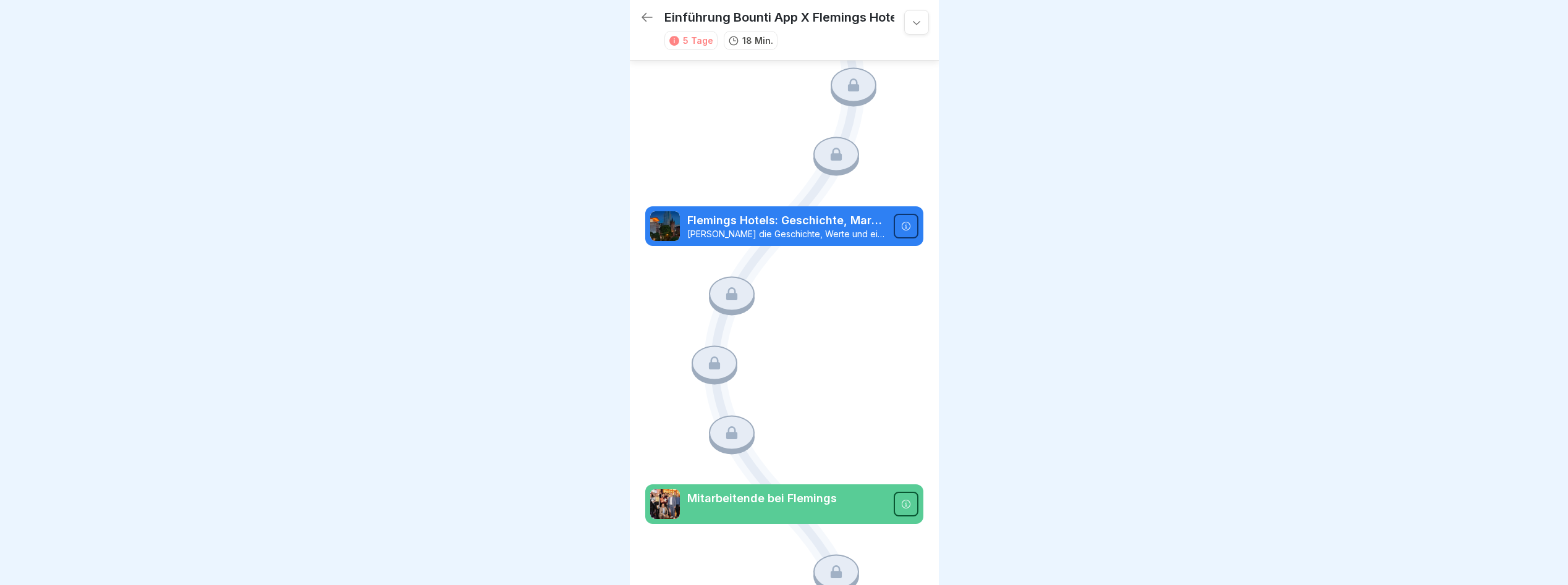 click 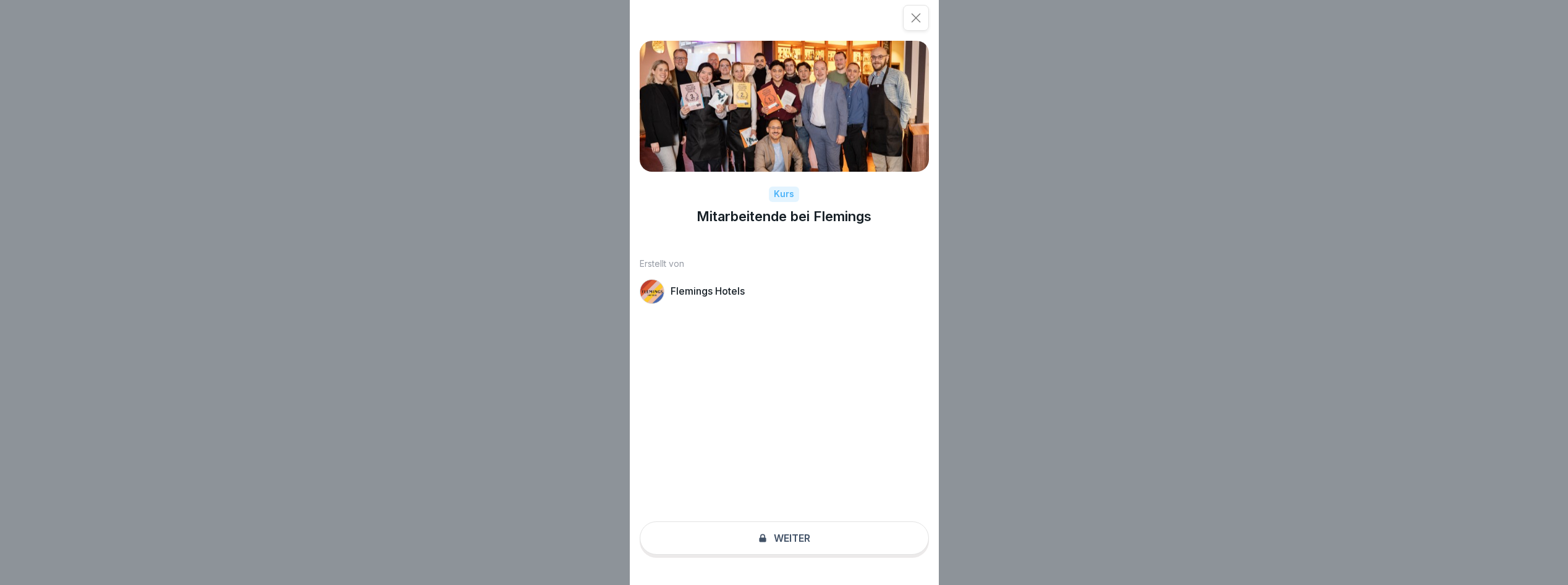 click at bounding box center (652, 292) 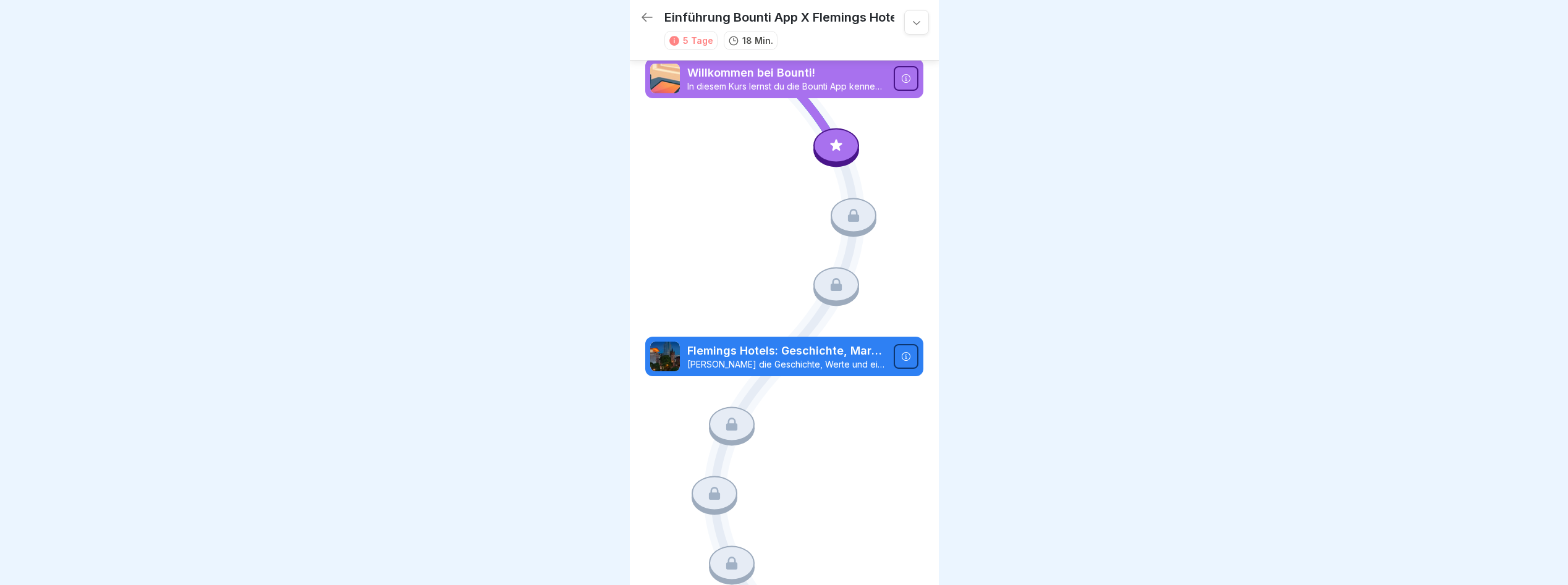 scroll, scrollTop: 0, scrollLeft: 0, axis: both 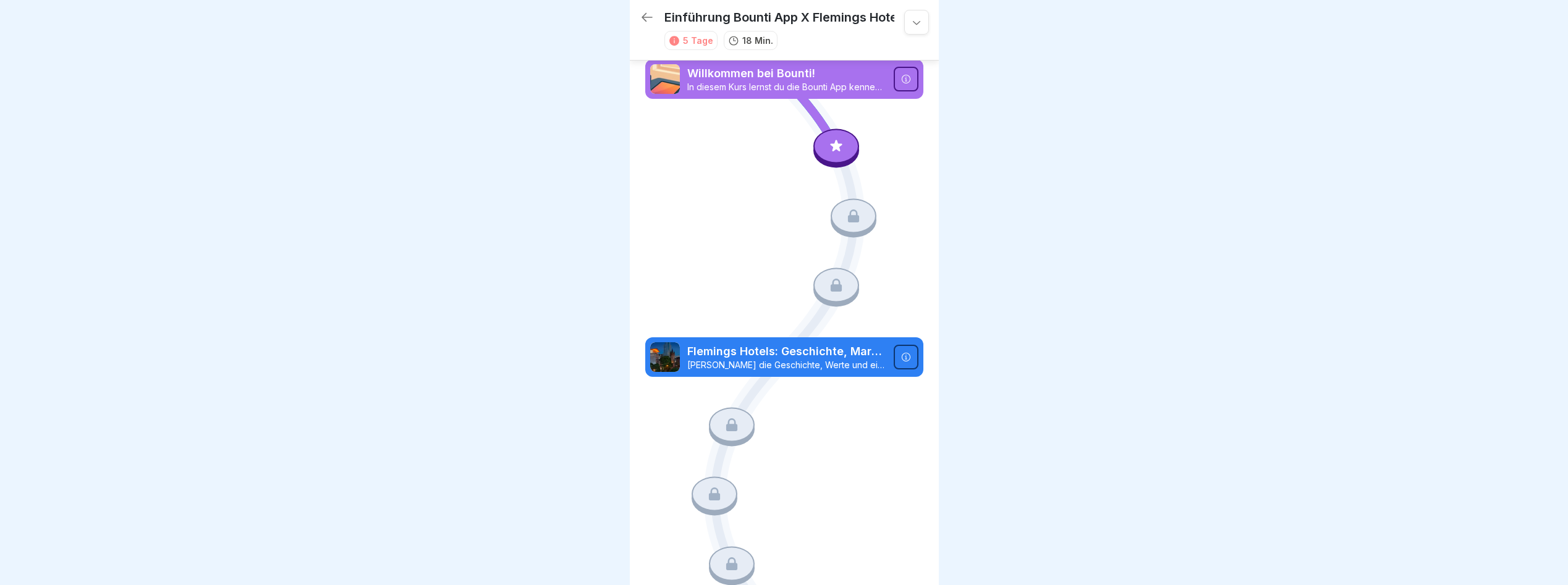 click on "Einführung Bounti App X Flemings Hotels 5 Tage 18 Min." at bounding box center [784, 30] 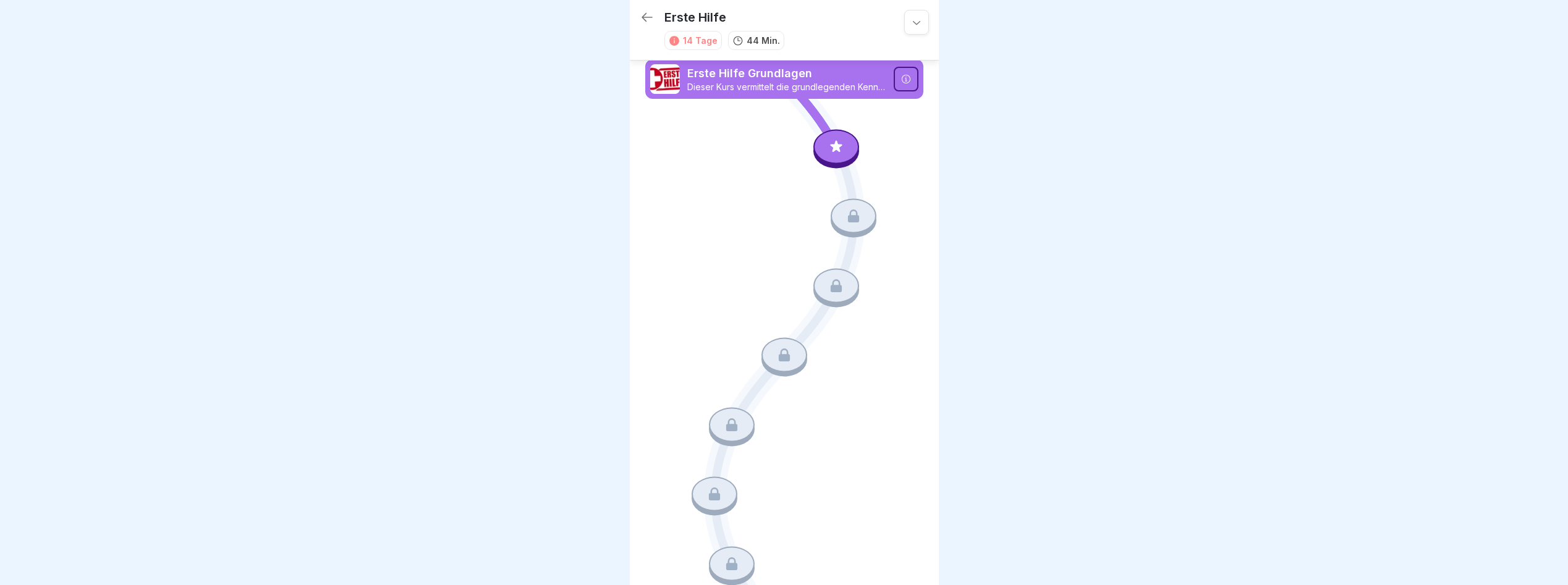 scroll, scrollTop: 0, scrollLeft: 0, axis: both 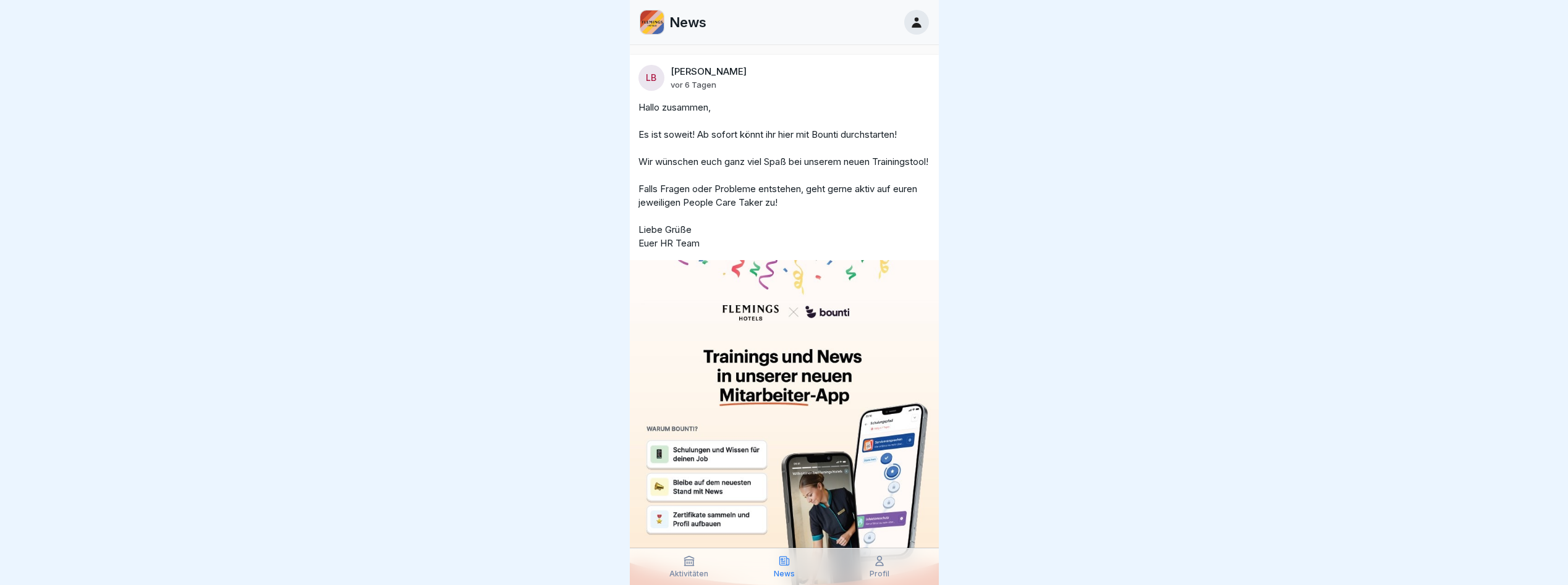 click at bounding box center [784, 467] 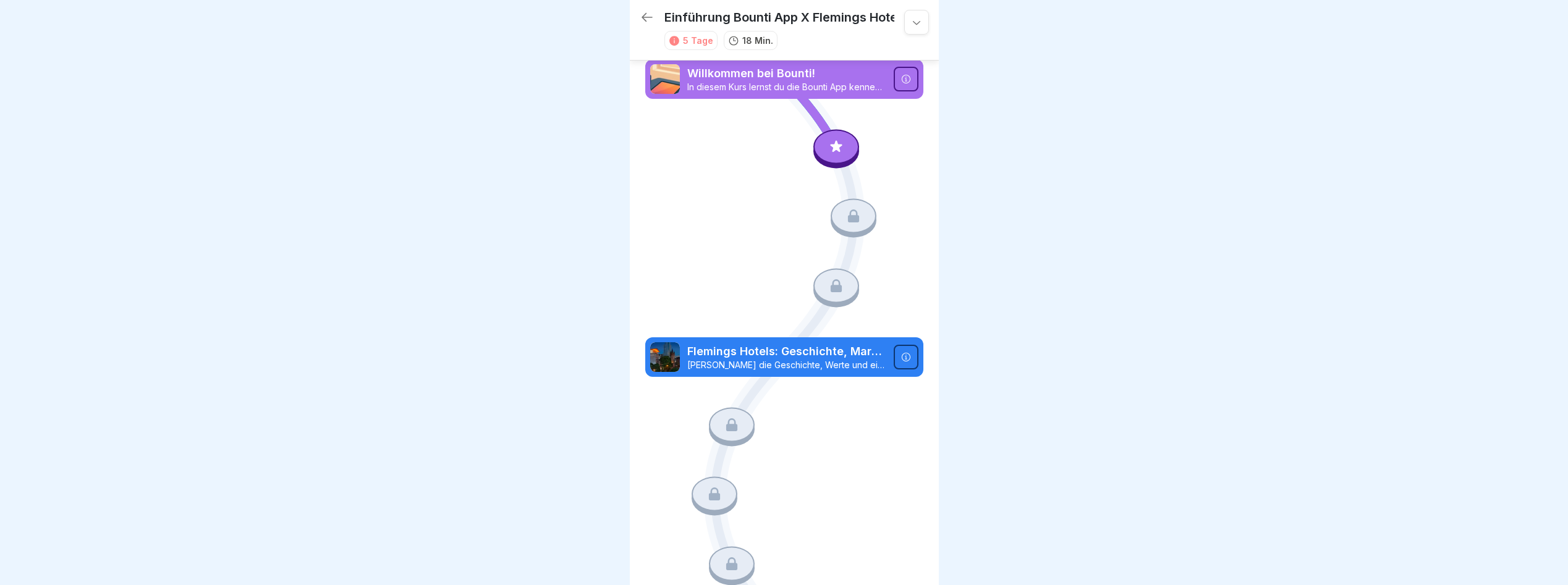 scroll, scrollTop: 0, scrollLeft: 0, axis: both 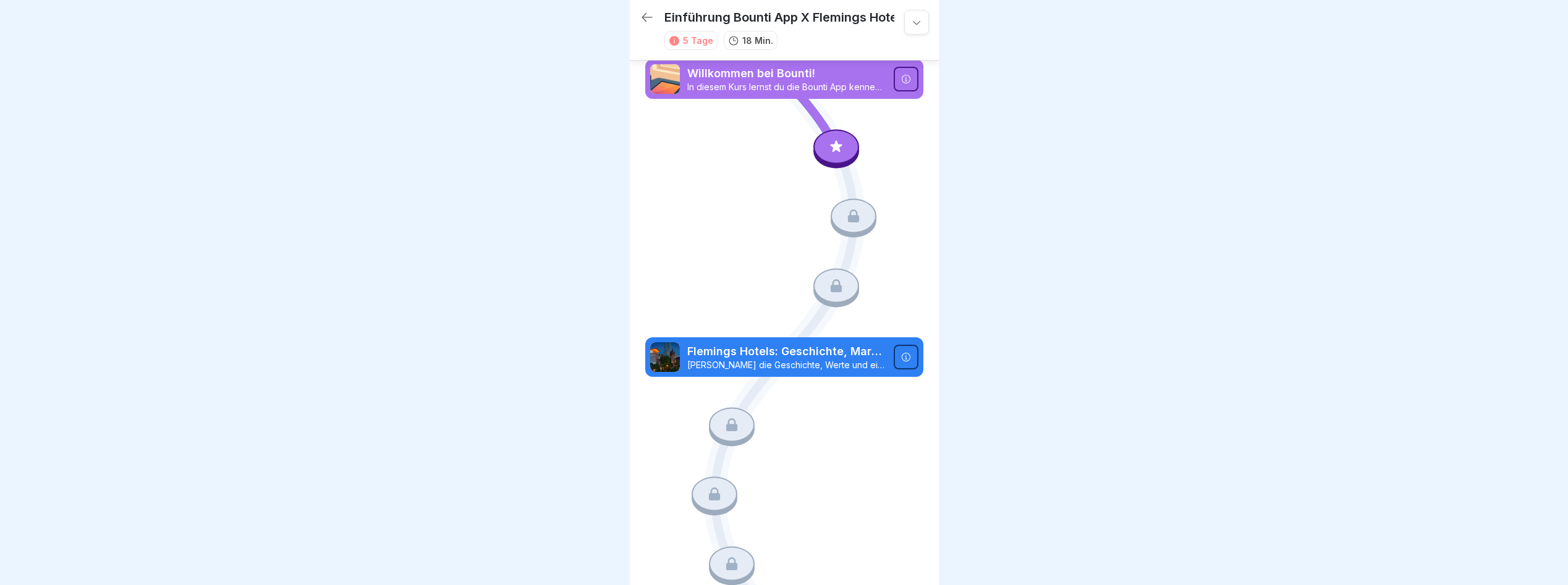 click on "18 Min." at bounding box center [750, 40] 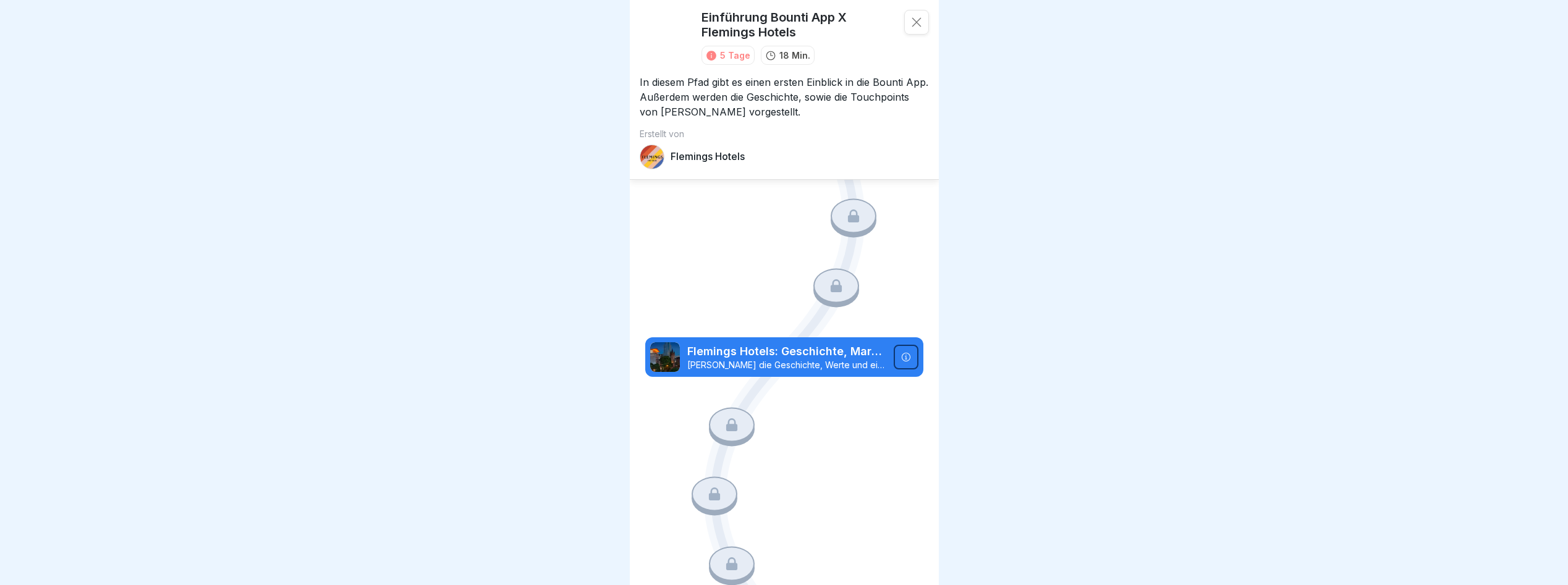 click 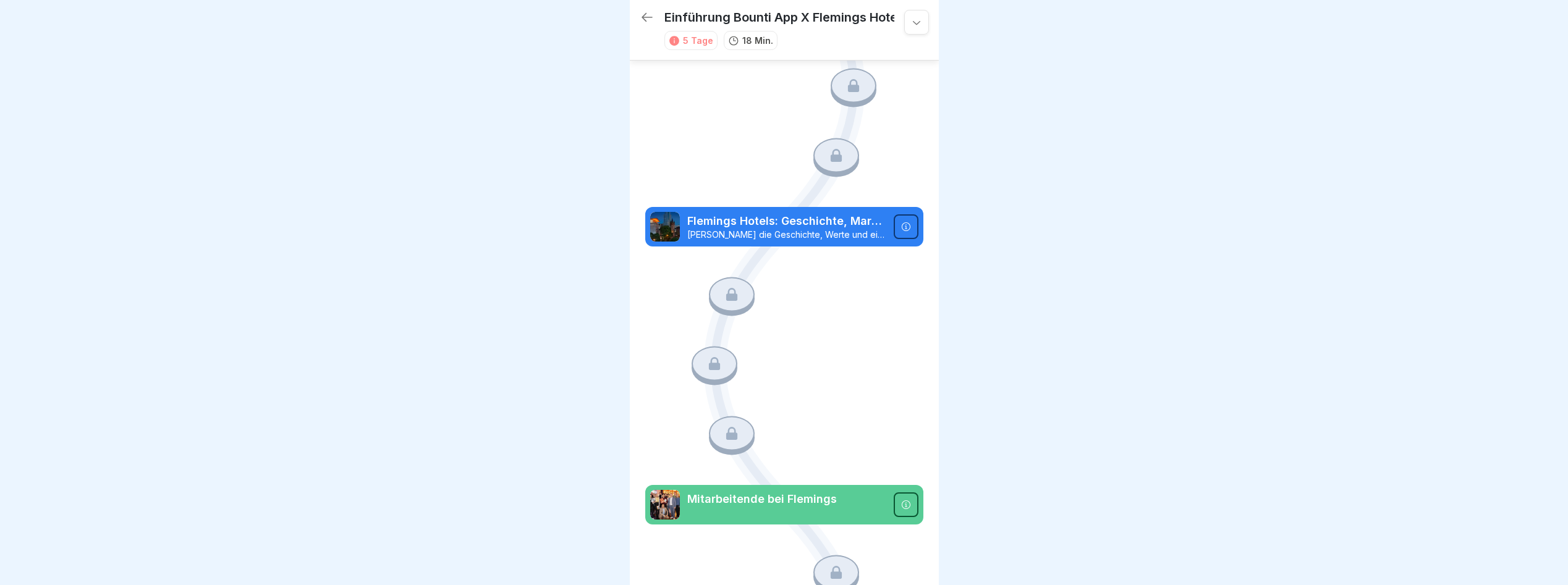 scroll, scrollTop: 131, scrollLeft: 0, axis: vertical 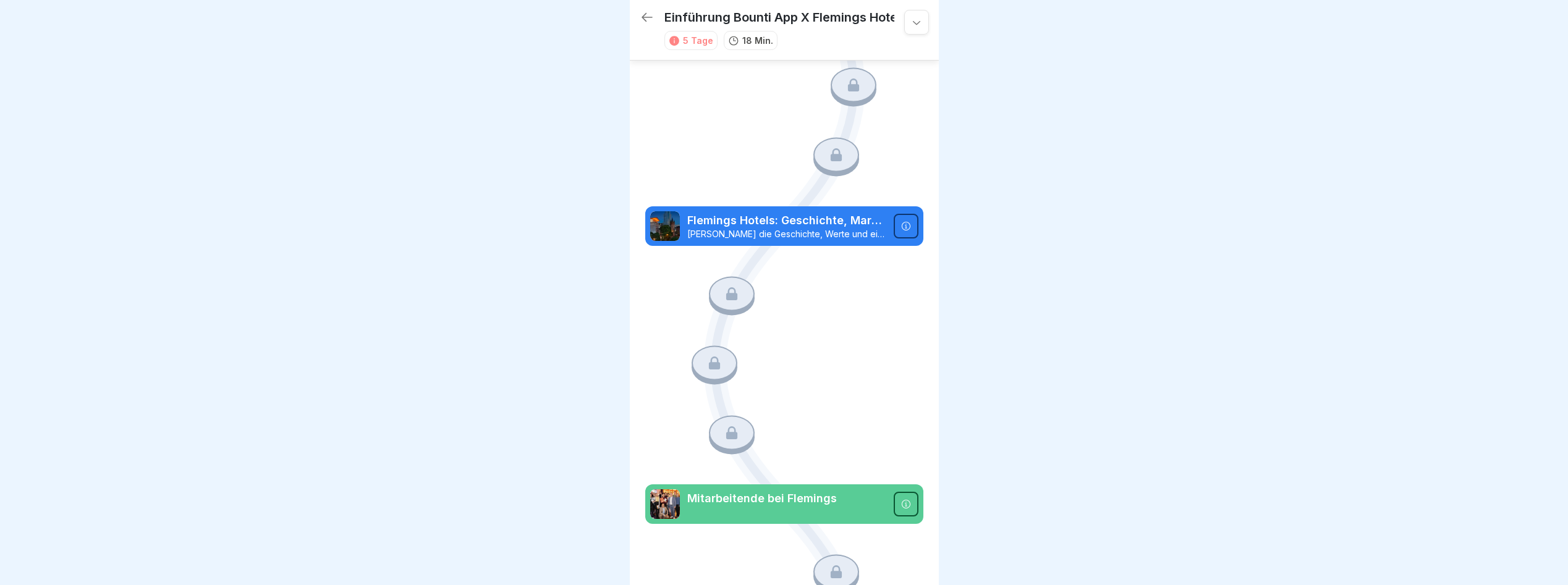 click 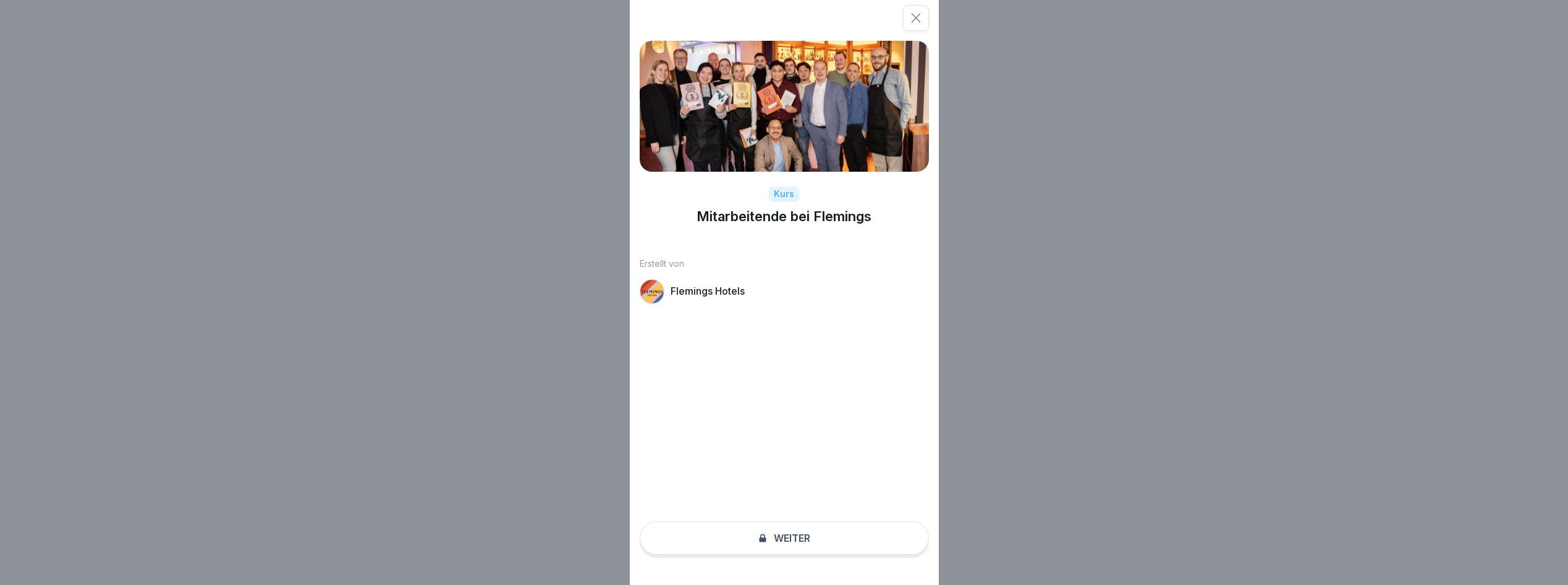 click on "Kurs Mitarbeitende bei [PERSON_NAME] Erstellt von Flemings Hotels Weiter" at bounding box center (784, 292) 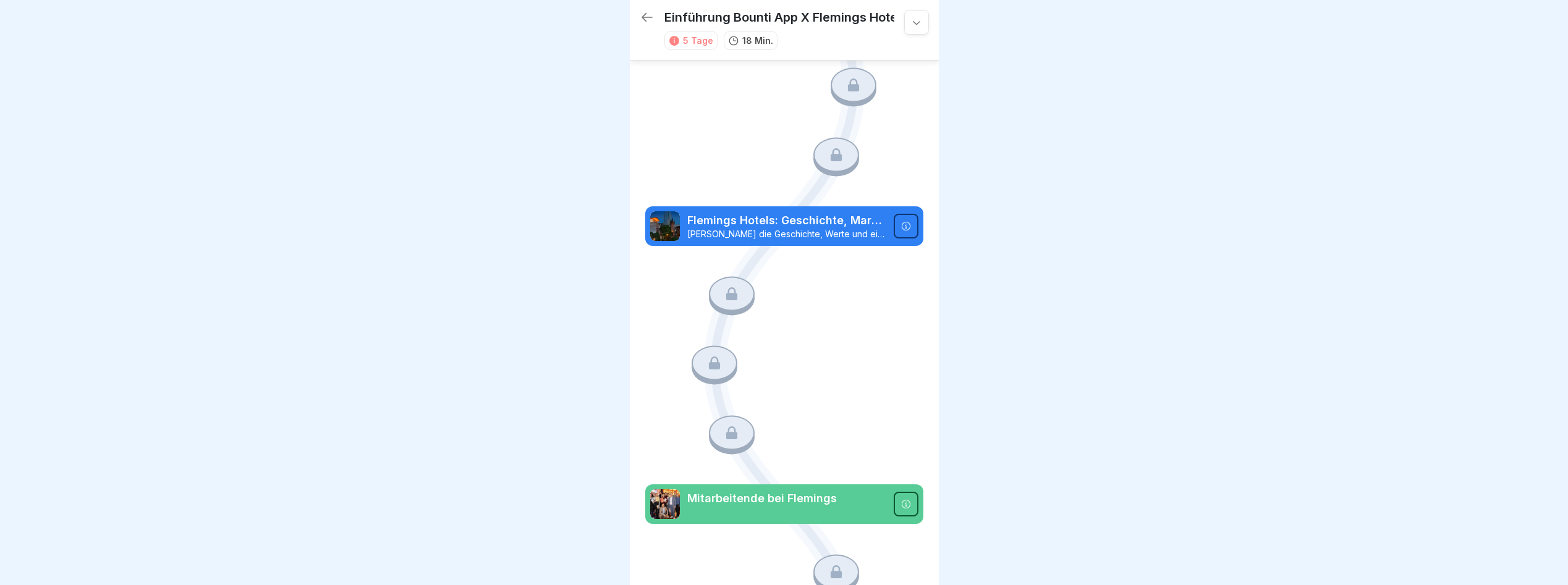 scroll, scrollTop: 9, scrollLeft: 0, axis: vertical 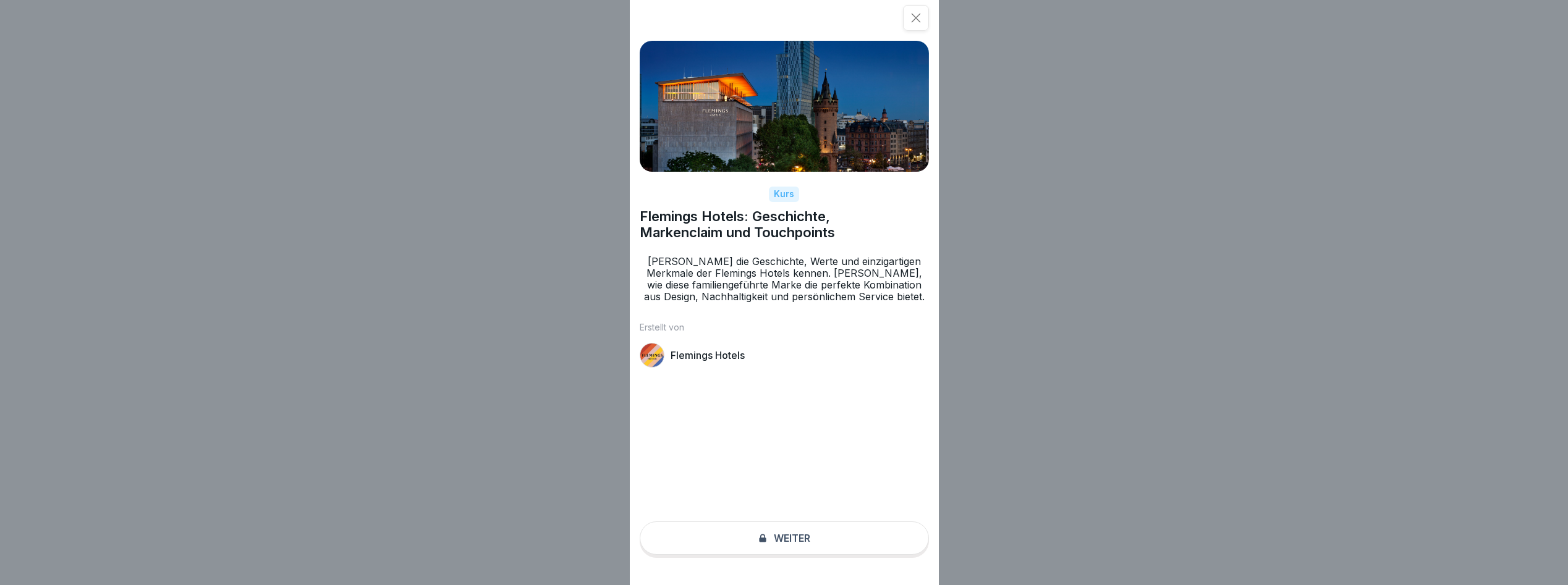 click on "Kurs Flemings Hotels: Geschichte, Markenclaim und Touchpoints Lerne die Geschichte, Werte und einzigartigen Merkmale der Flemings Hotels kennen. Lerne, wie diese familiengeführte Marke die perfekte Kombination aus Design, Nachhaltigkeit und persönlichem Service bietet. Erstellt von Flemings Hotels Weiter" at bounding box center [784, 292] 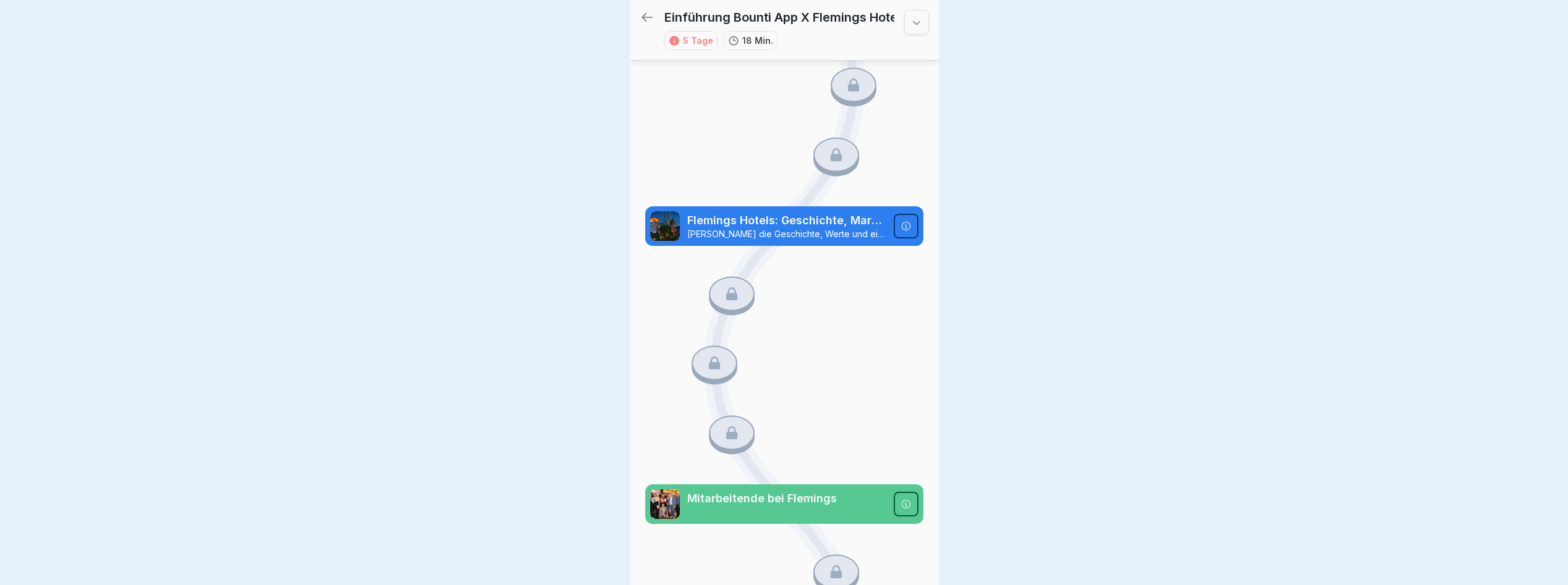 scroll, scrollTop: 0, scrollLeft: 0, axis: both 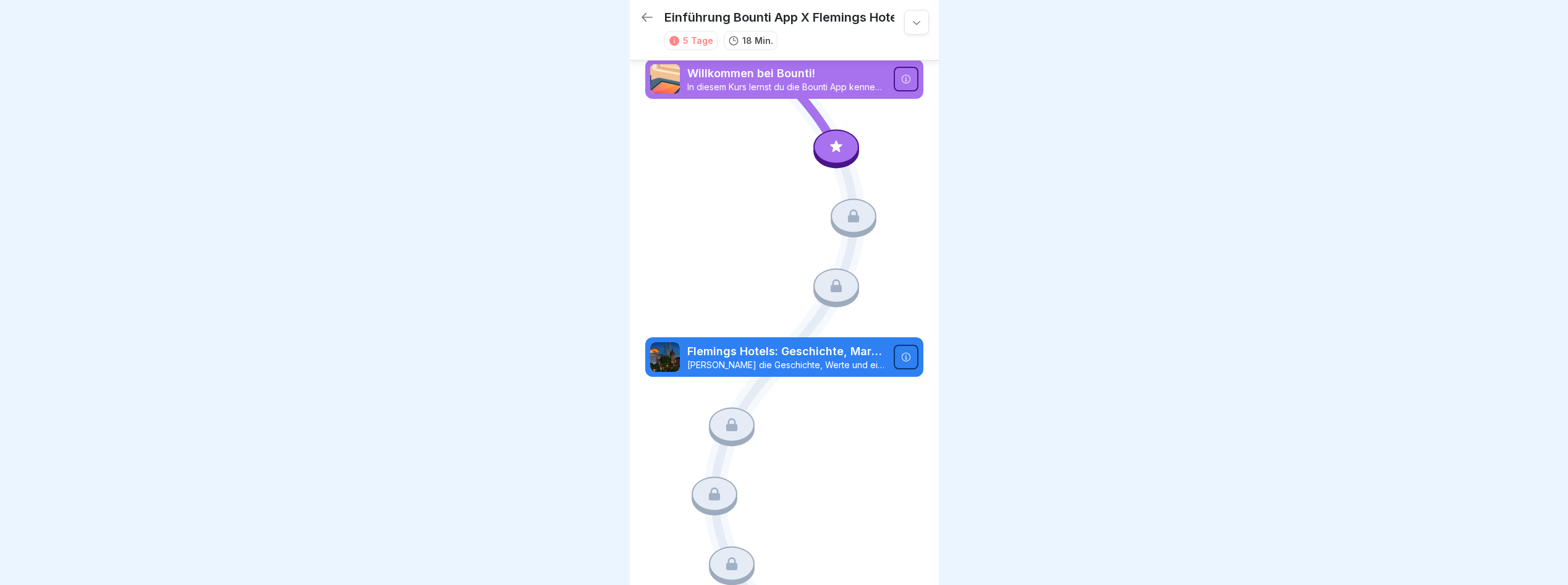 click 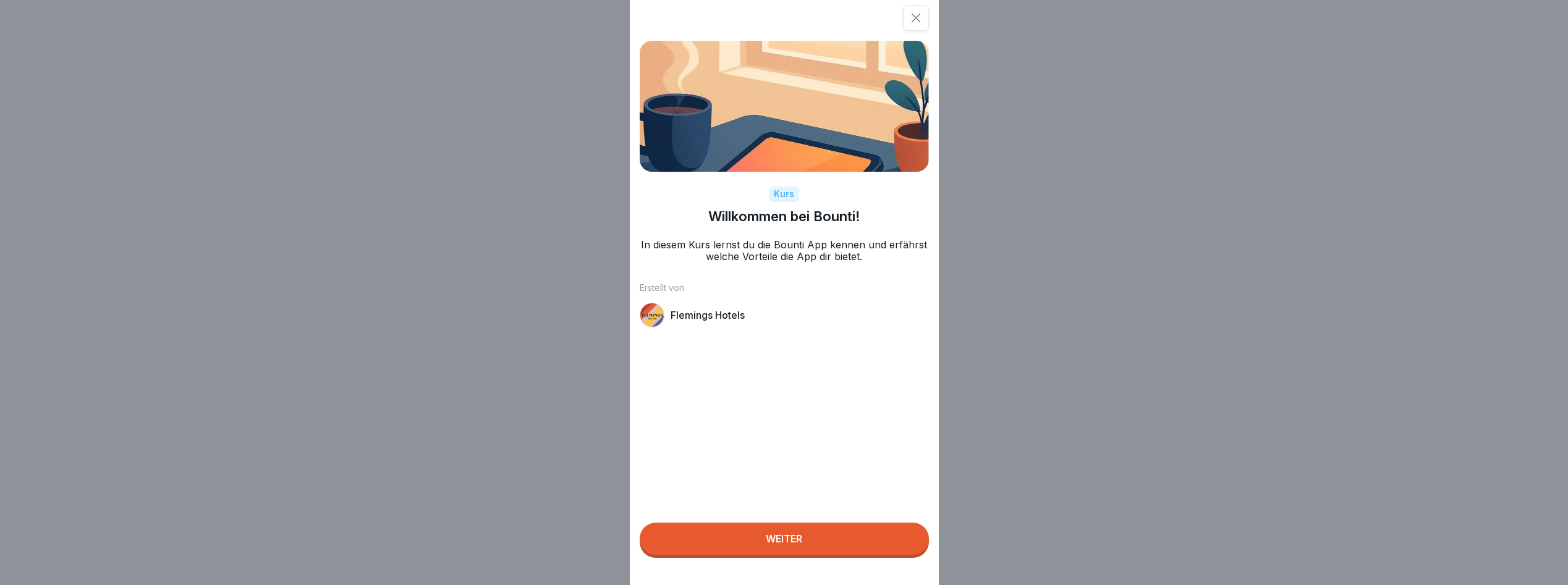 click at bounding box center (784, 106) 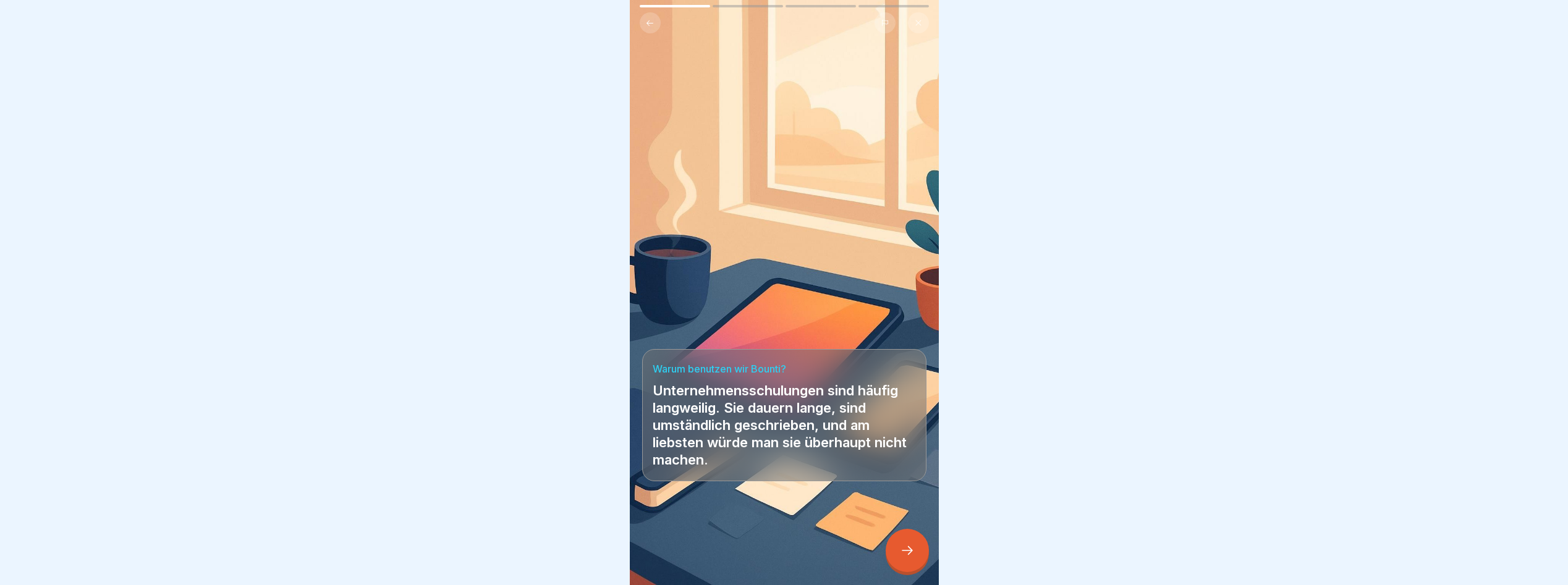 scroll, scrollTop: 9, scrollLeft: 0, axis: vertical 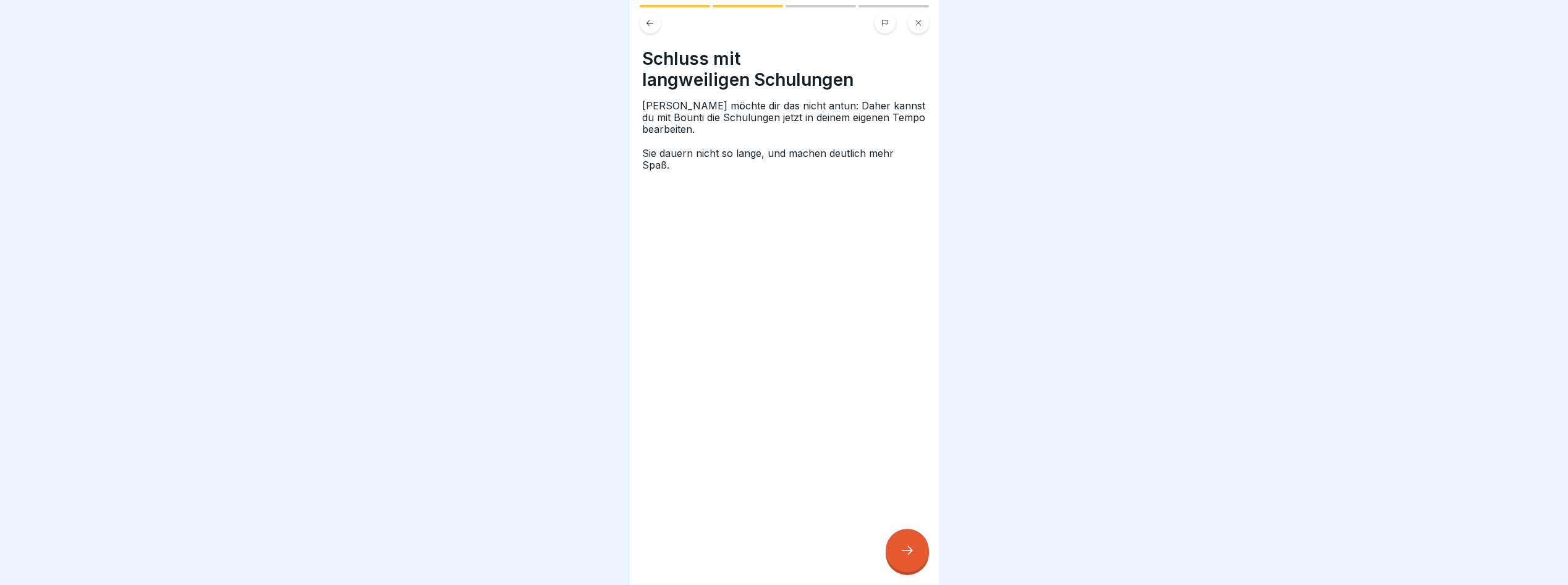 click 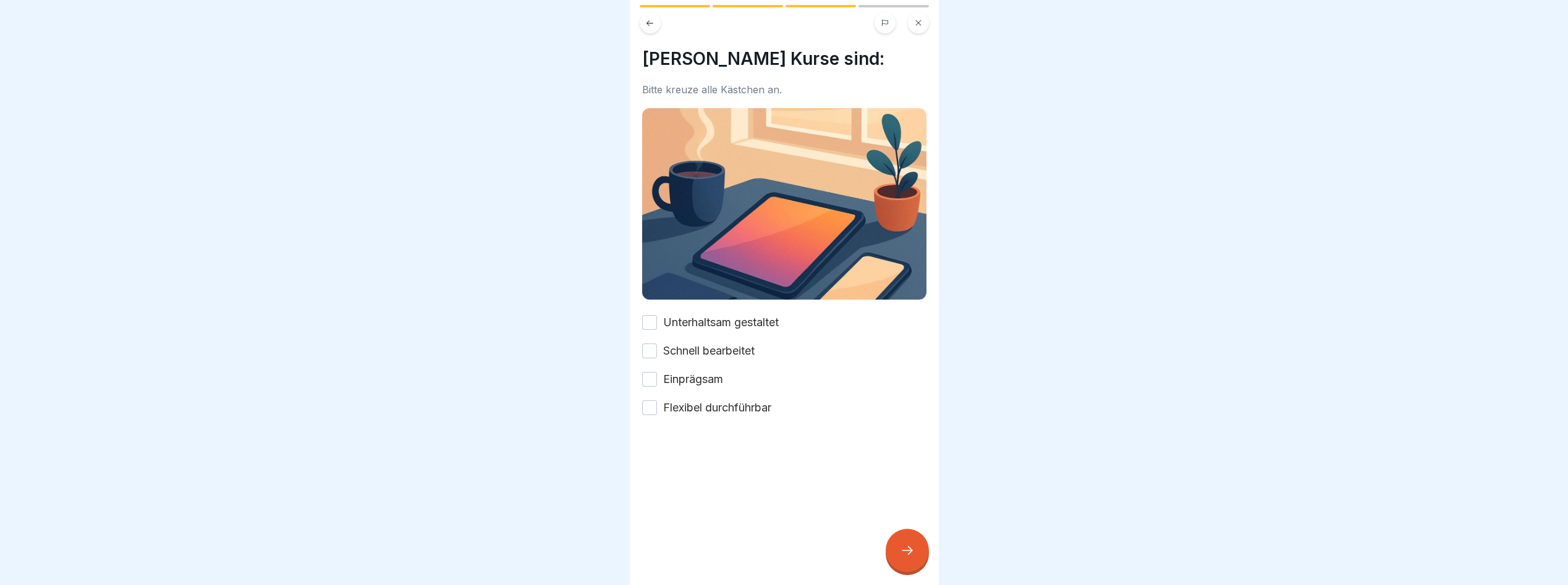 click on "Unterhaltsam gestaltet" at bounding box center [721, 322] 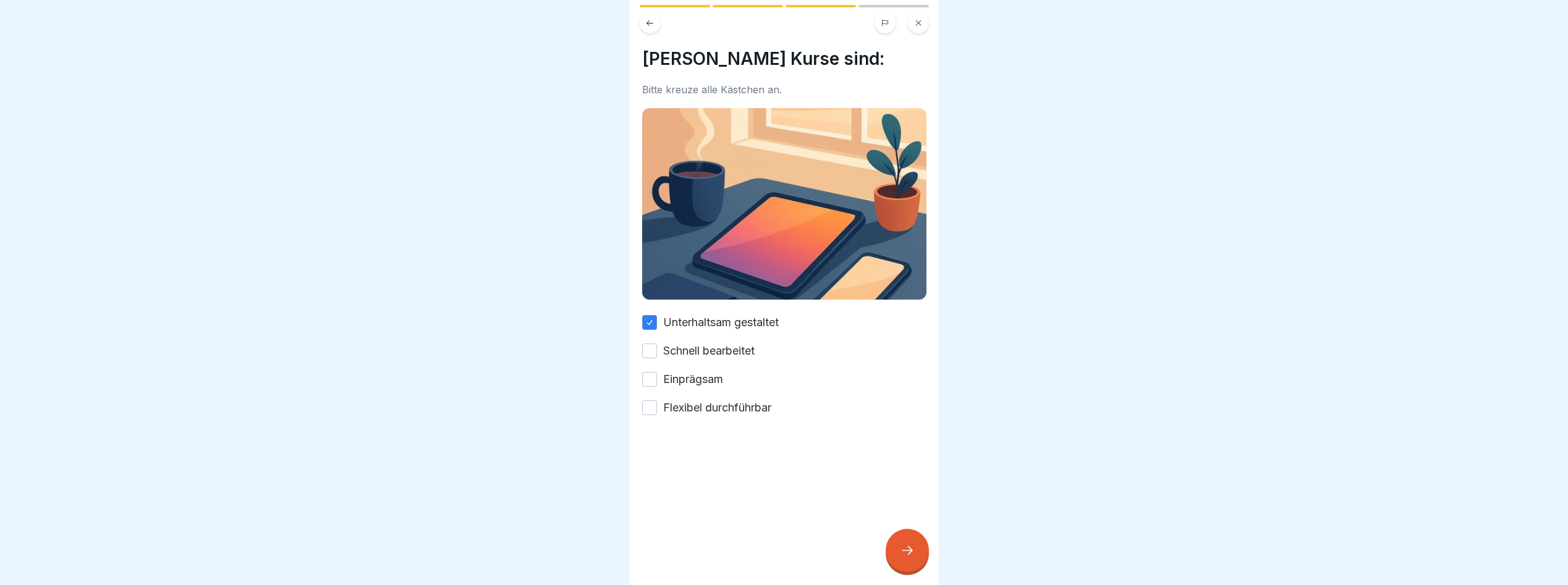 click on "Unterhaltsam gestaltet Schnell bearbeitet Einprägsam  Flexibel durchführbar" at bounding box center [784, 365] 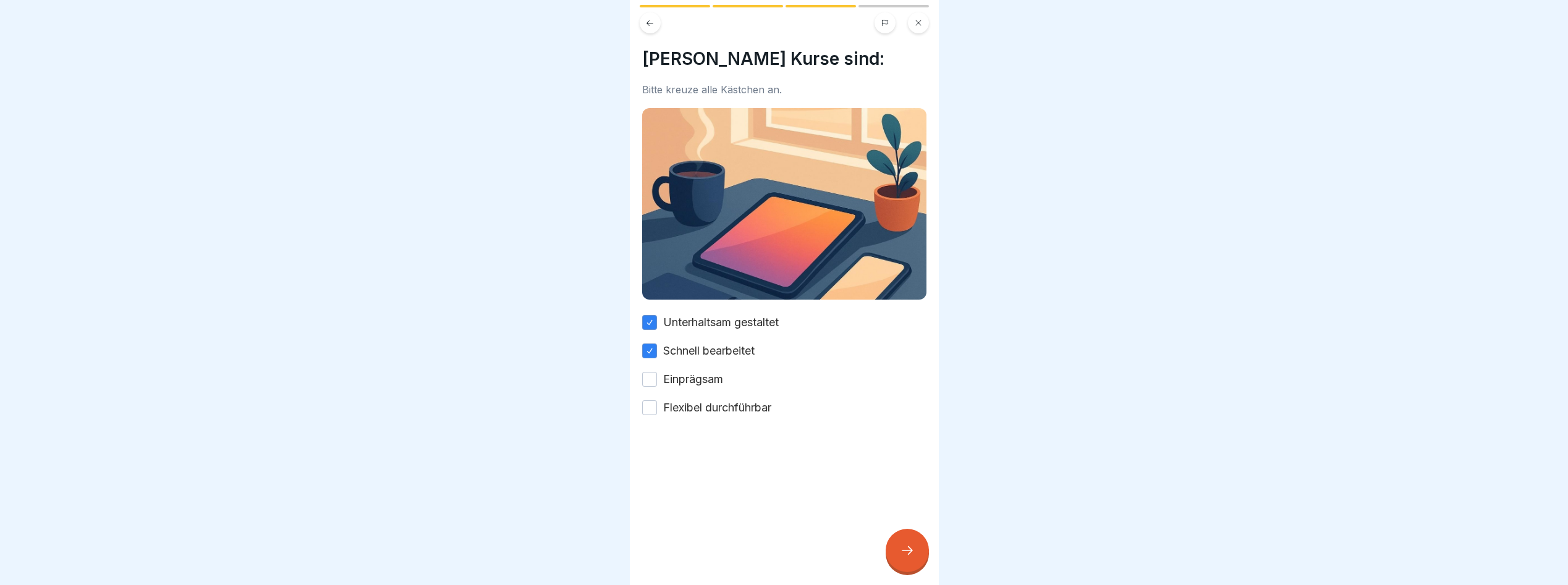 click on "Einprägsam" at bounding box center (693, 379) 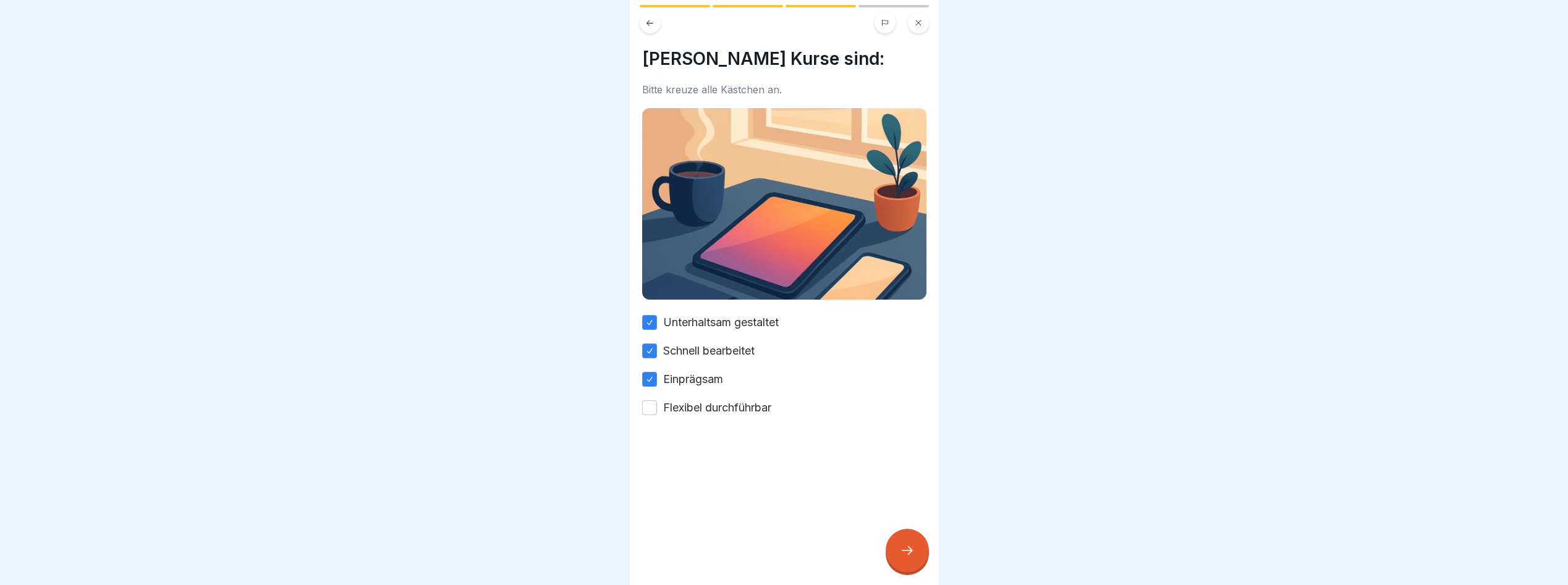 click on "Flexibel durchführbar" at bounding box center (717, 408) 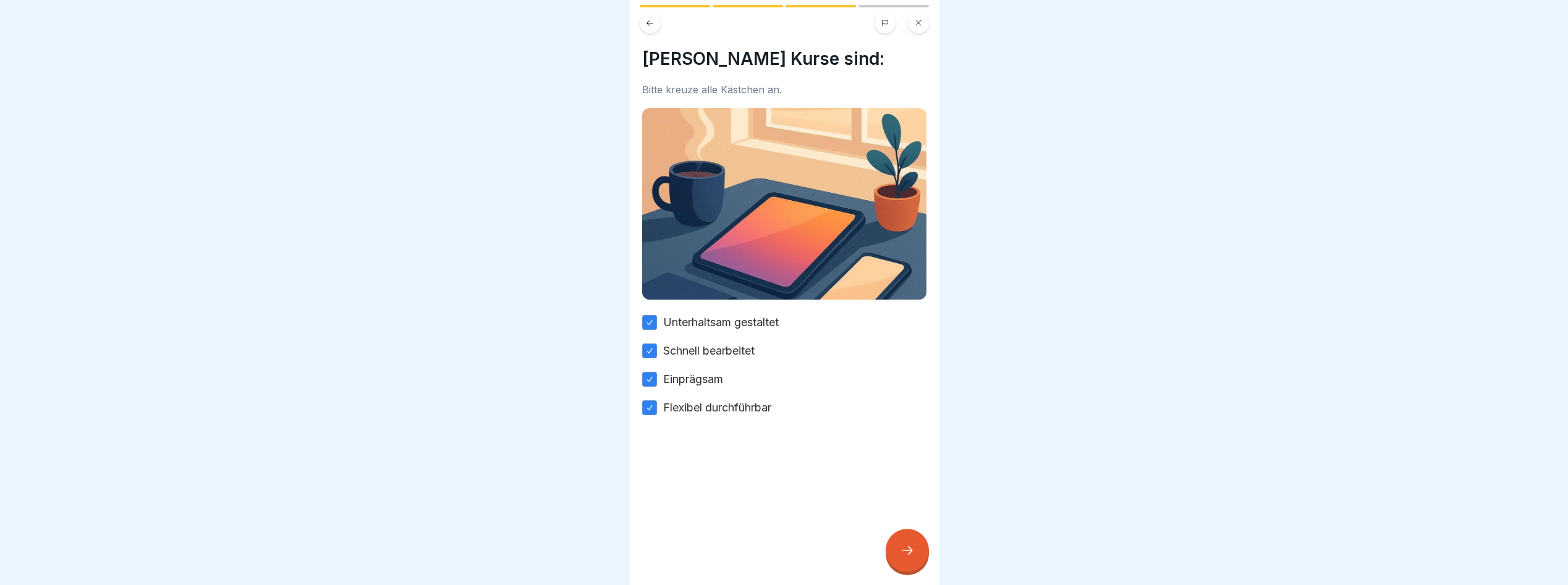 click at bounding box center (907, 550) 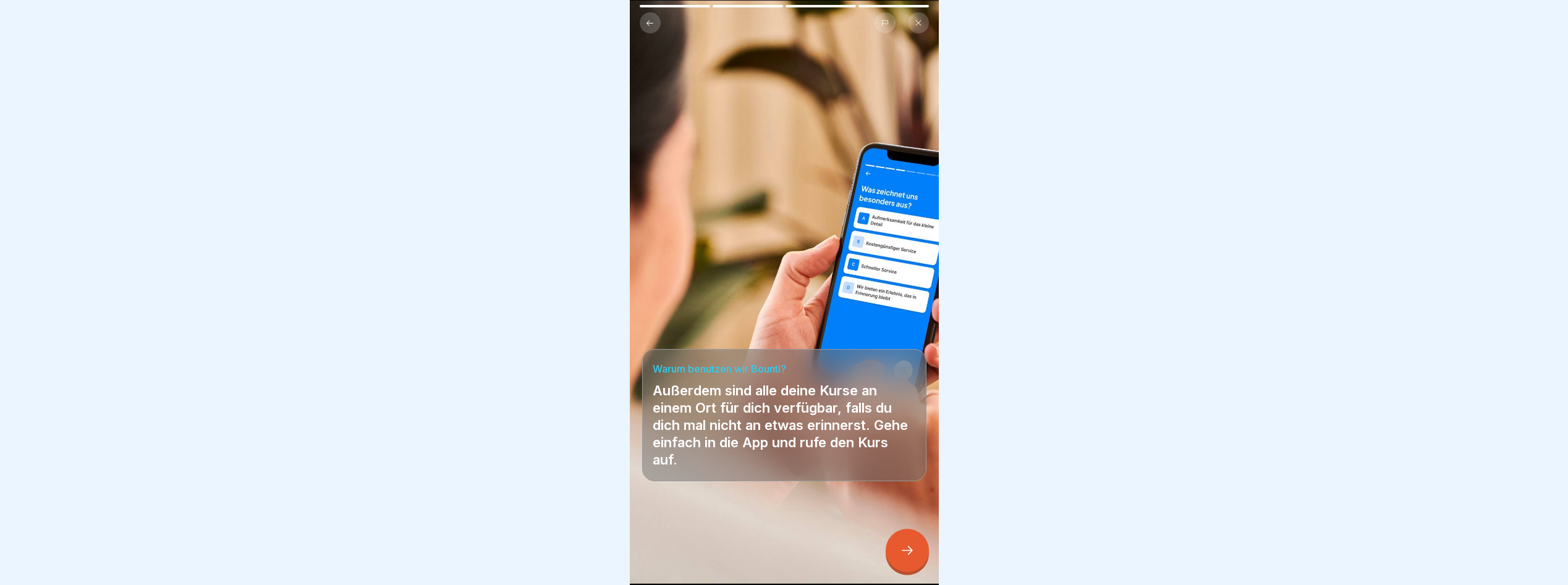 click 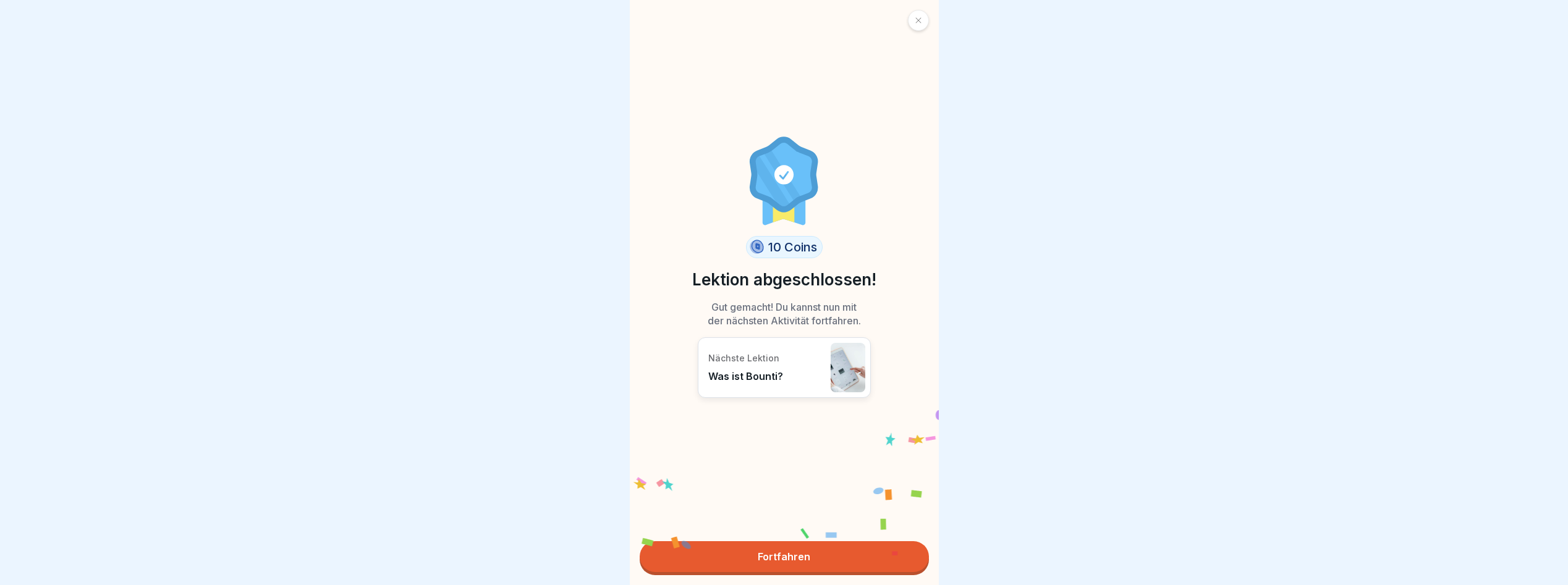 click on "Fortfahren" at bounding box center (784, 557) 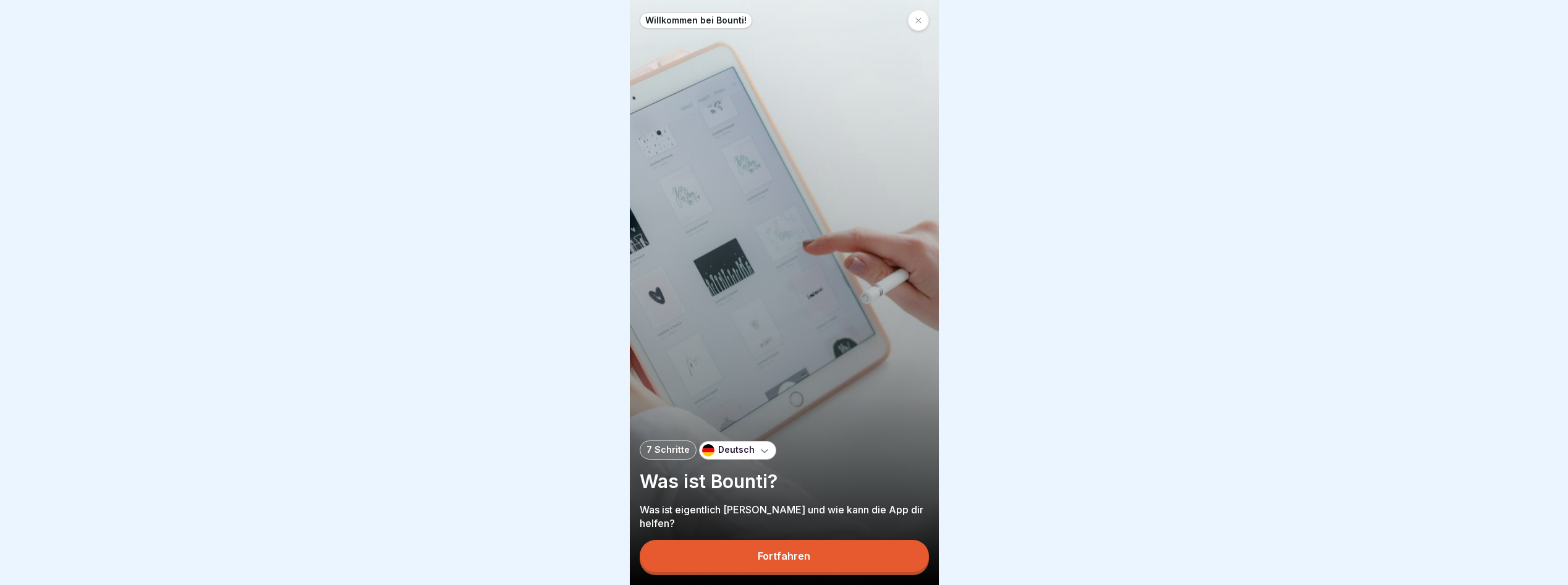 scroll, scrollTop: 9, scrollLeft: 0, axis: vertical 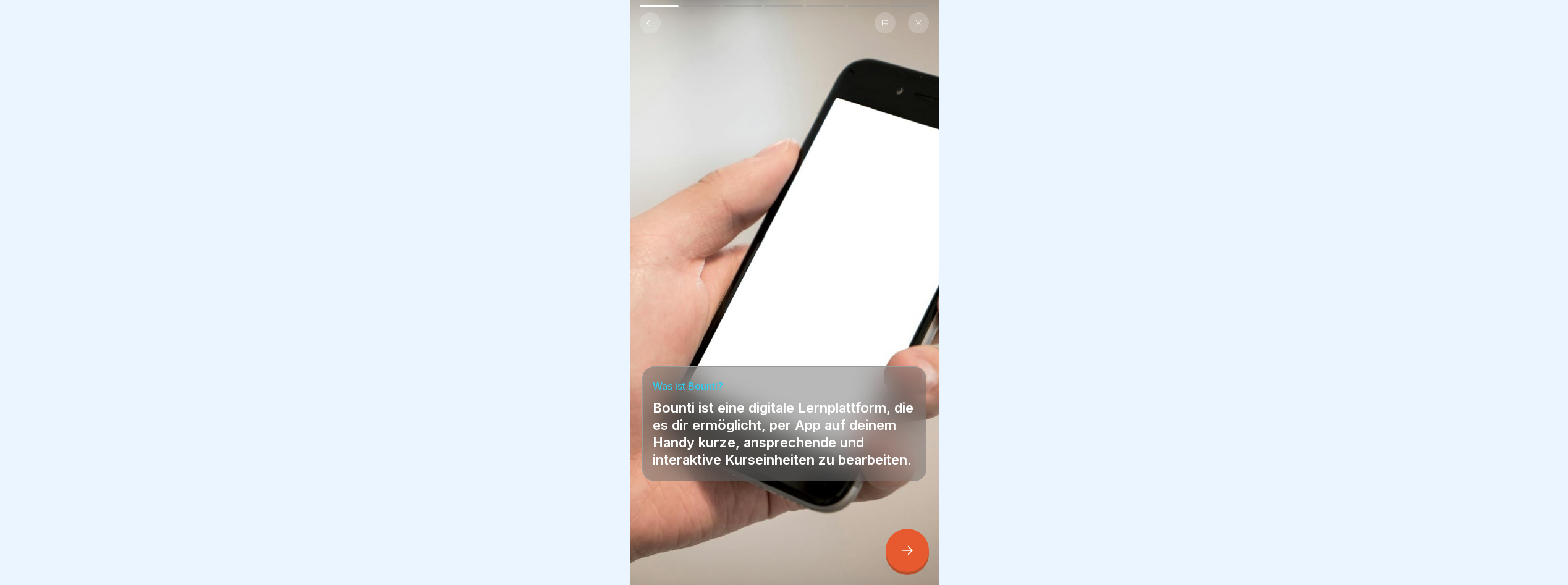 click 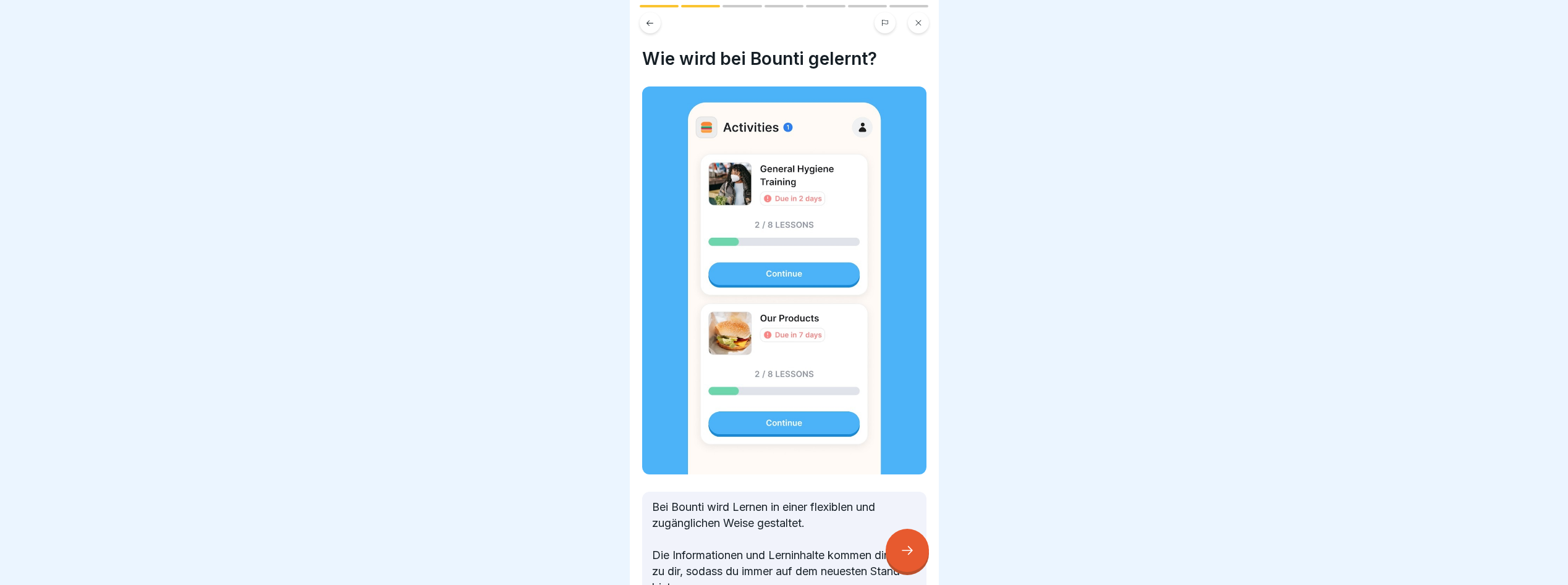 click 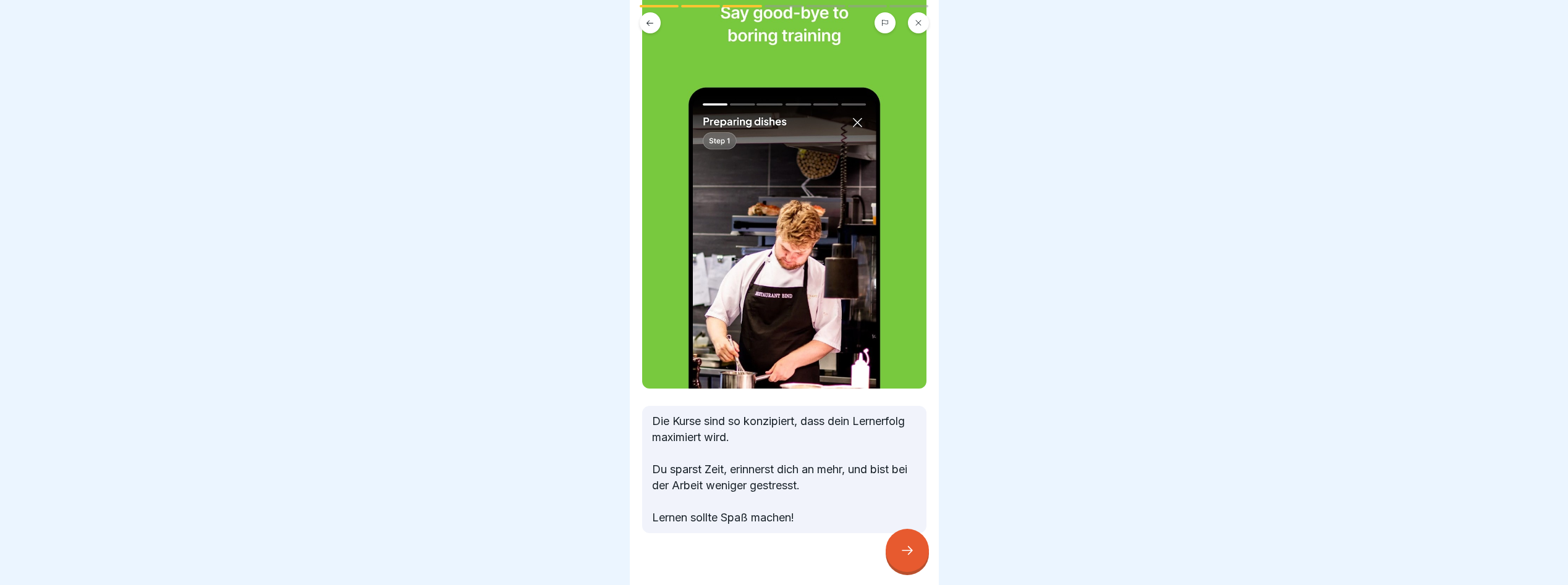 scroll, scrollTop: 133, scrollLeft: 0, axis: vertical 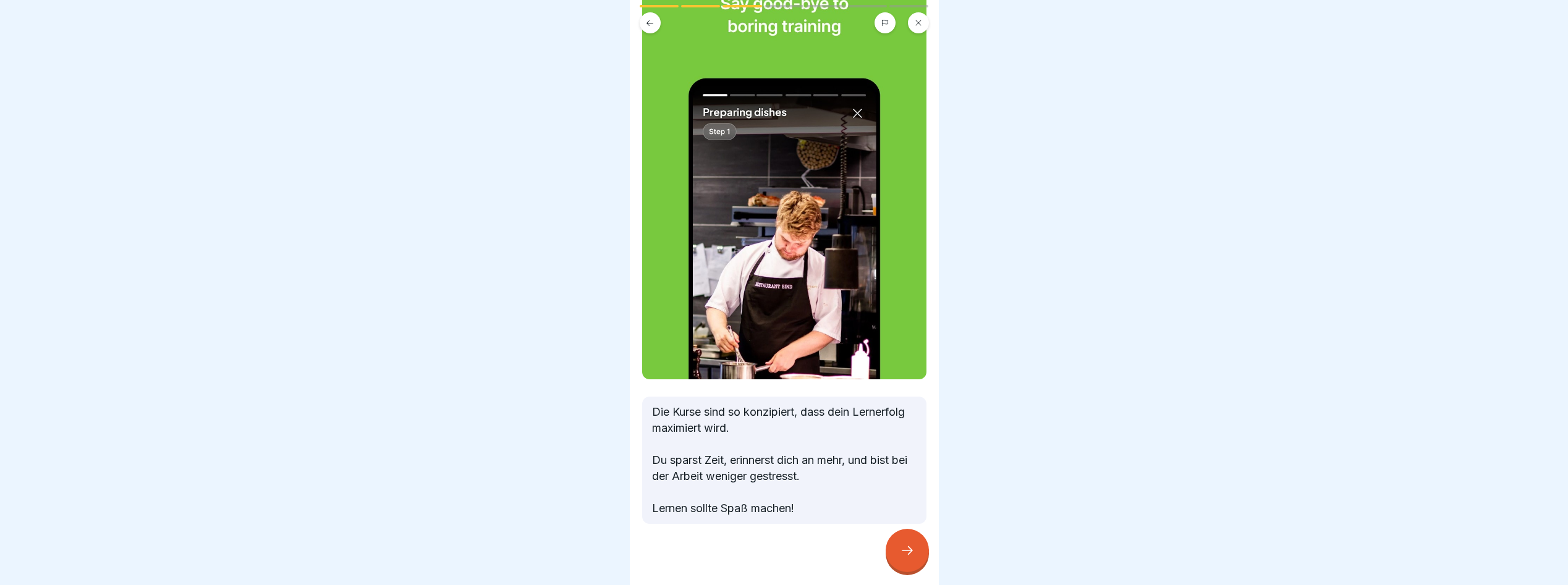 click 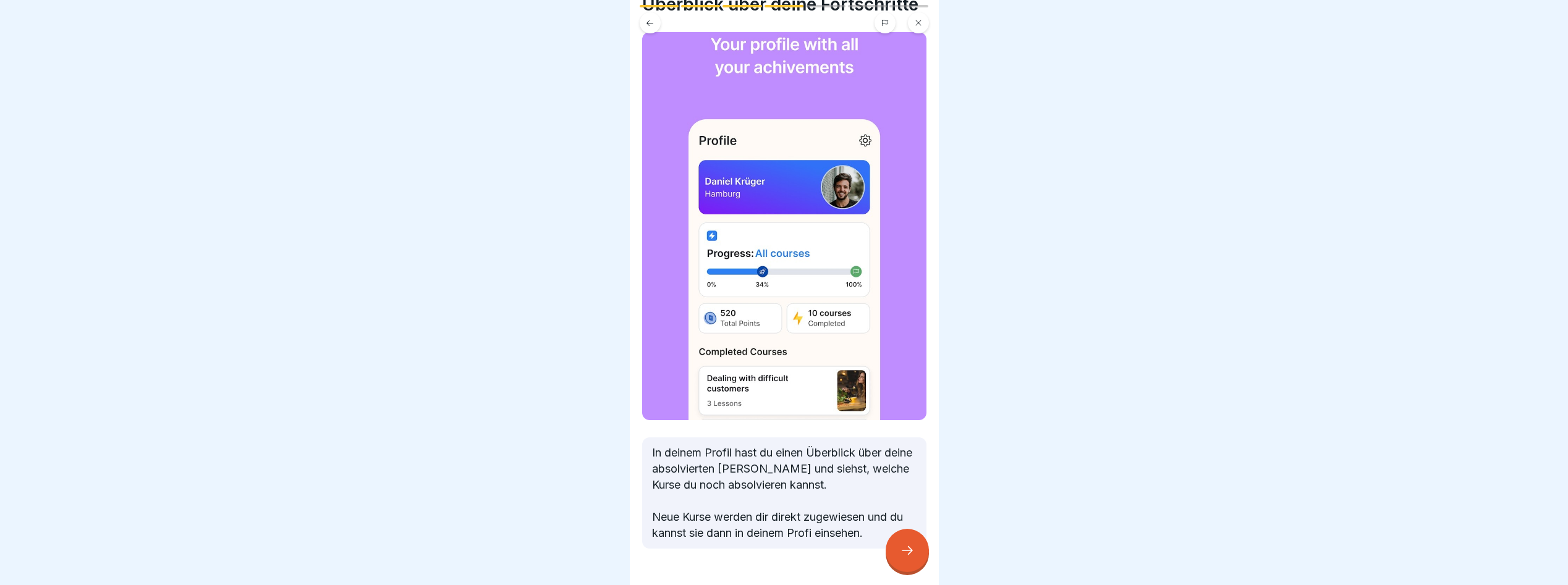 scroll, scrollTop: 100, scrollLeft: 0, axis: vertical 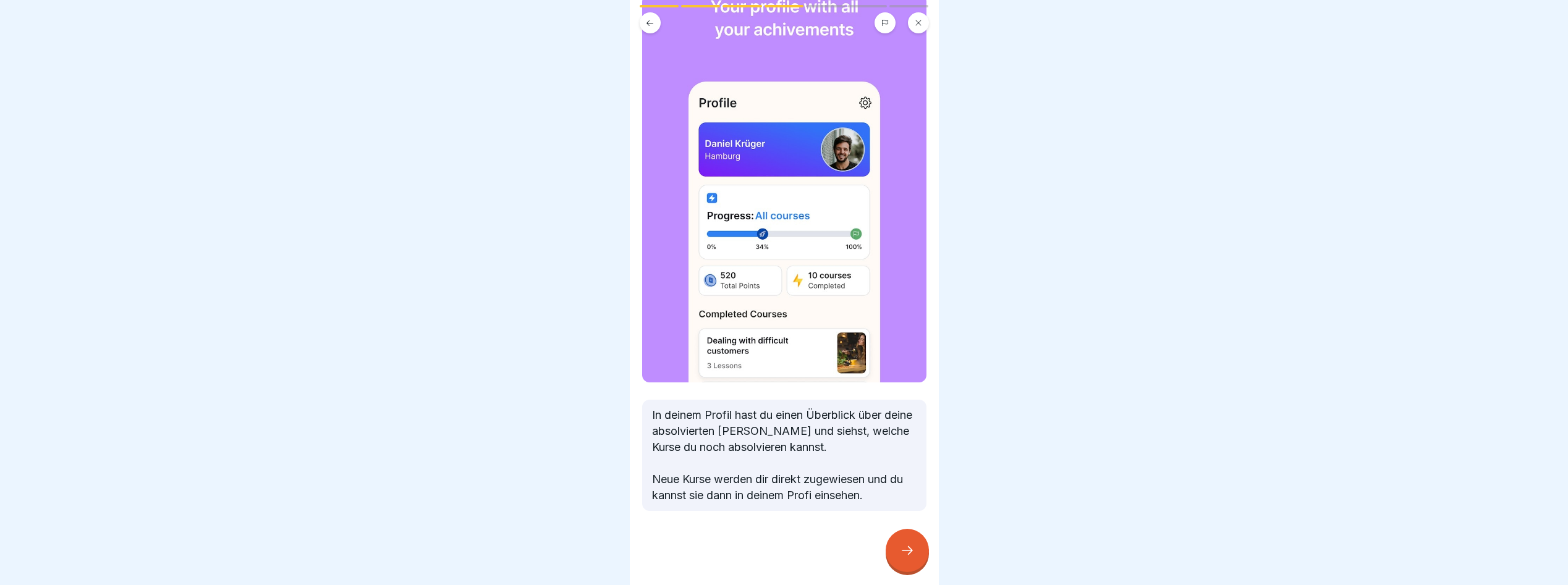 click 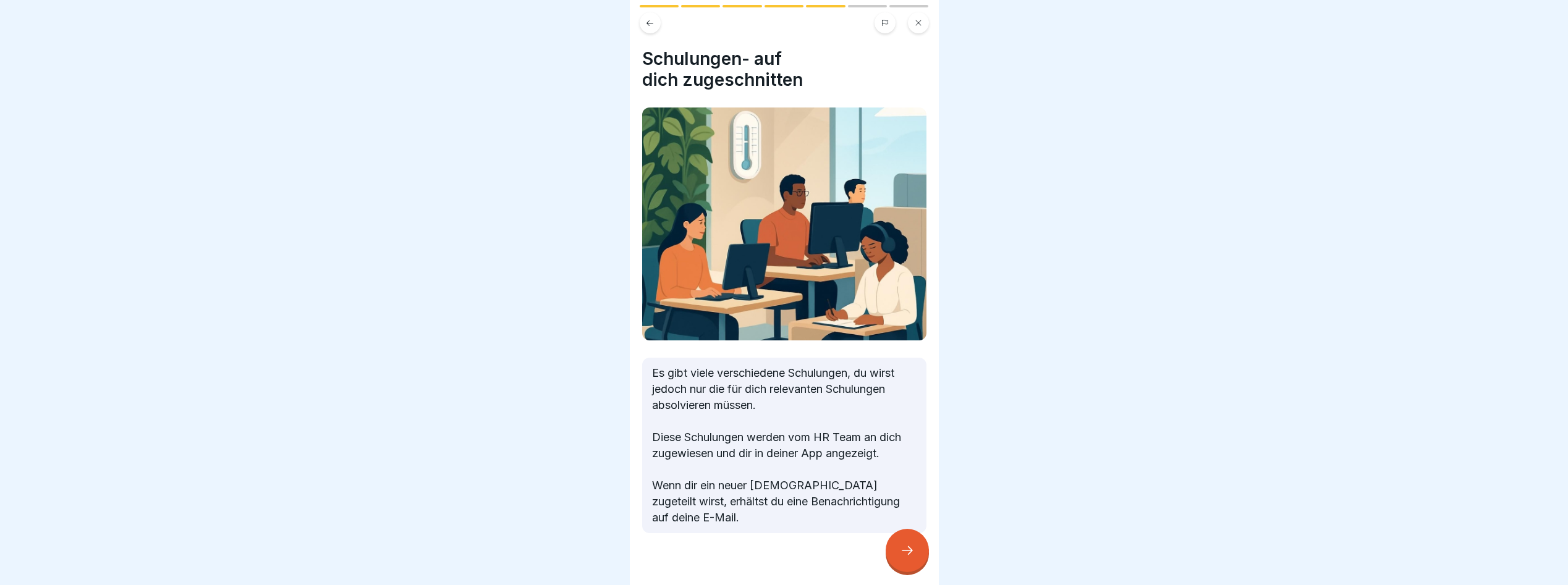 click 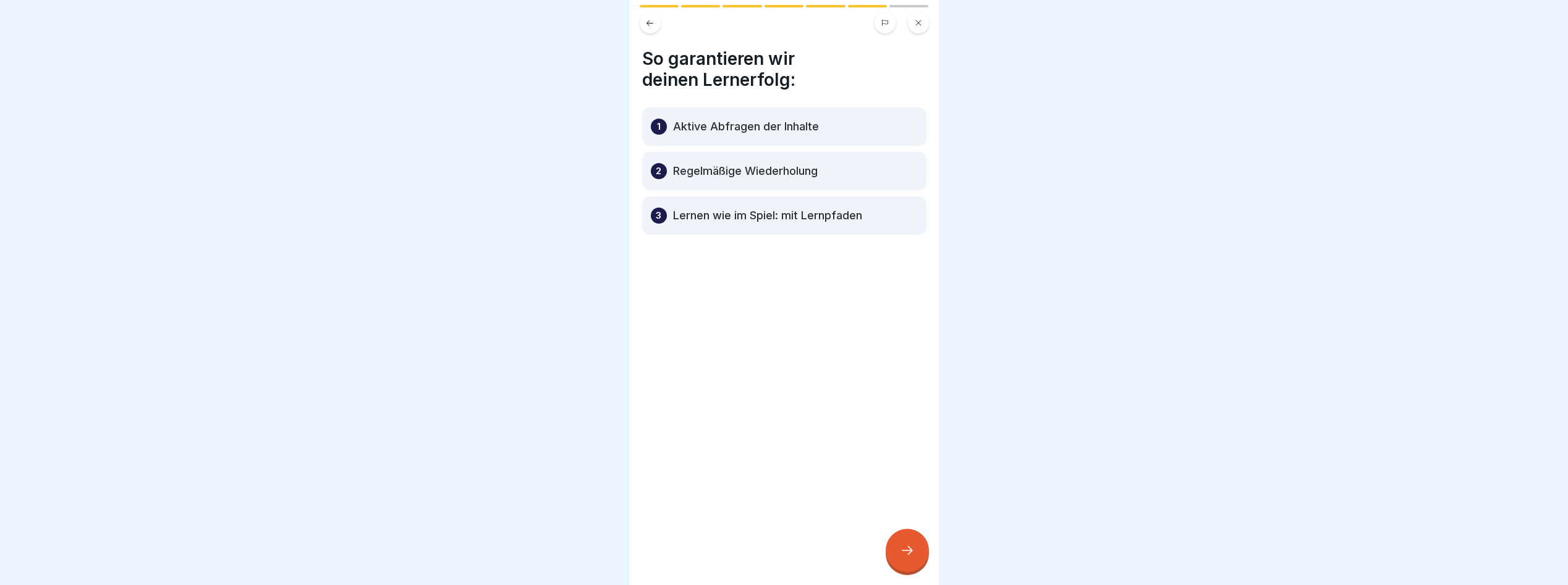 click 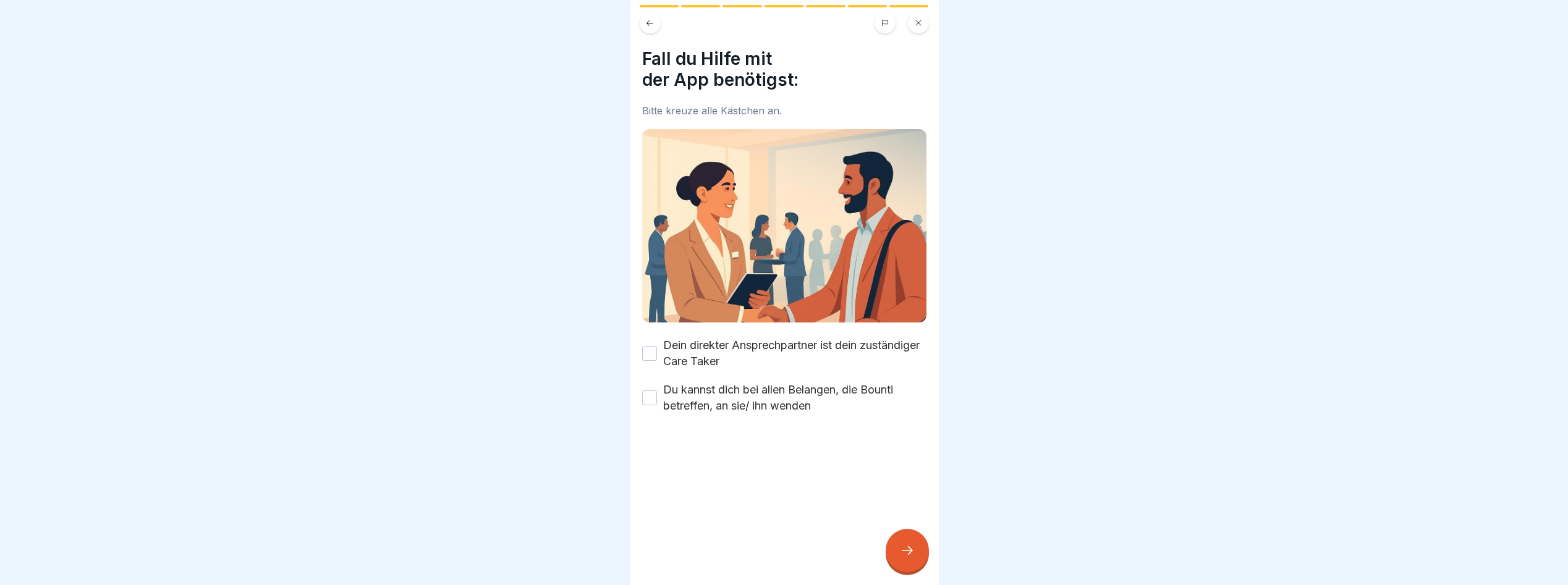 click 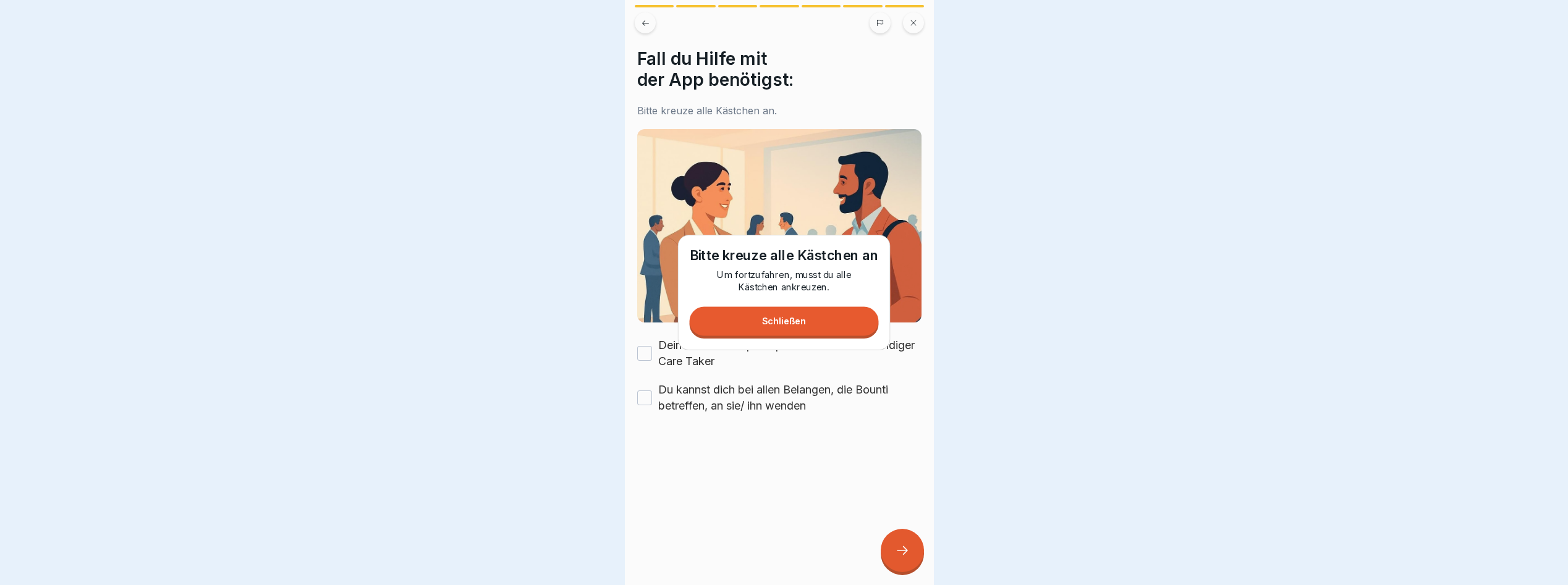 scroll, scrollTop: 0, scrollLeft: 0, axis: both 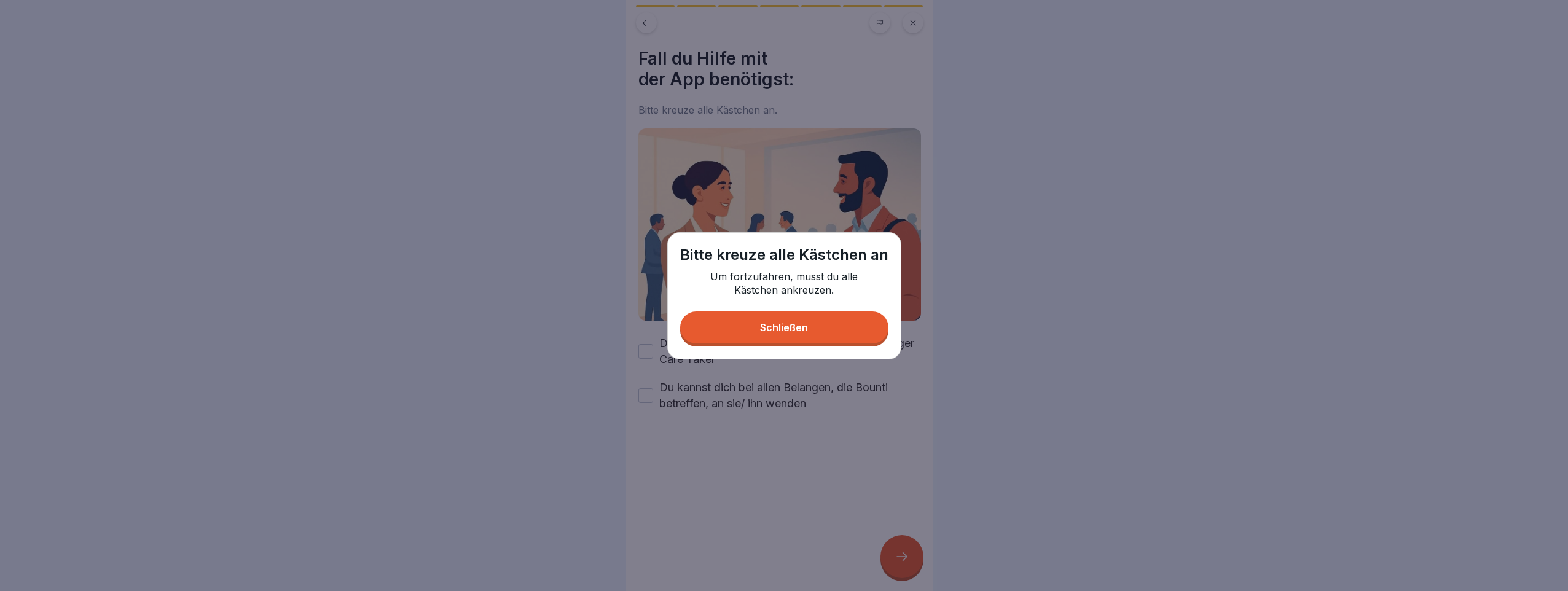 click on "Schließen" at bounding box center (784, 327) 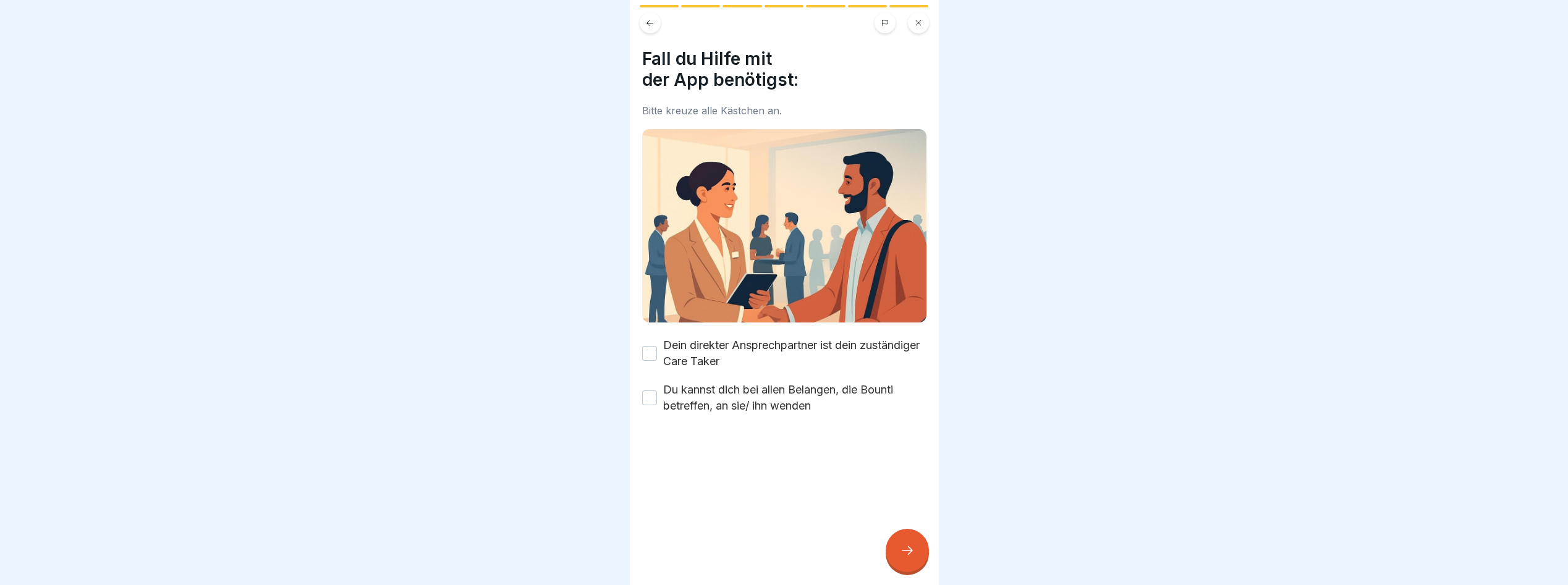 click on "Dein direkter Ansprechpartner ist dein zuständiger Care Taker" at bounding box center [650, 353] 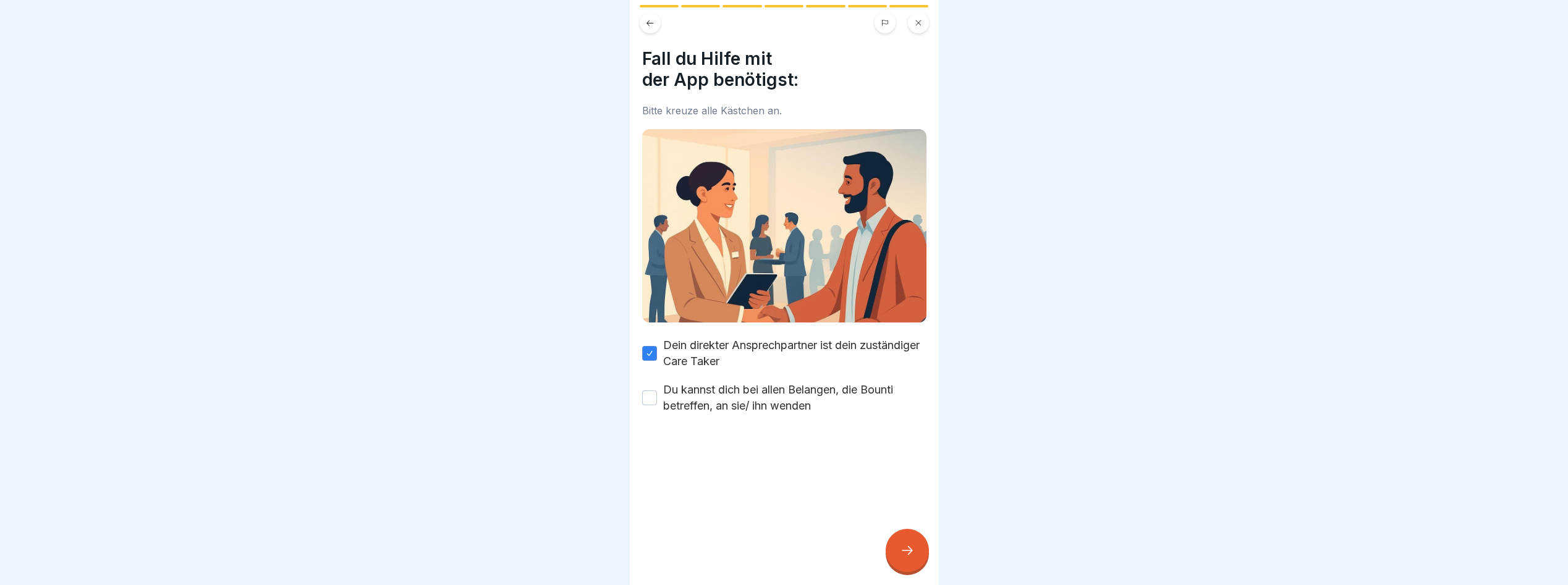 click on "Du kannst  dich bei allen Belangen, die Bounti betreffen, an sie/ ihn wenden" at bounding box center (650, 398) 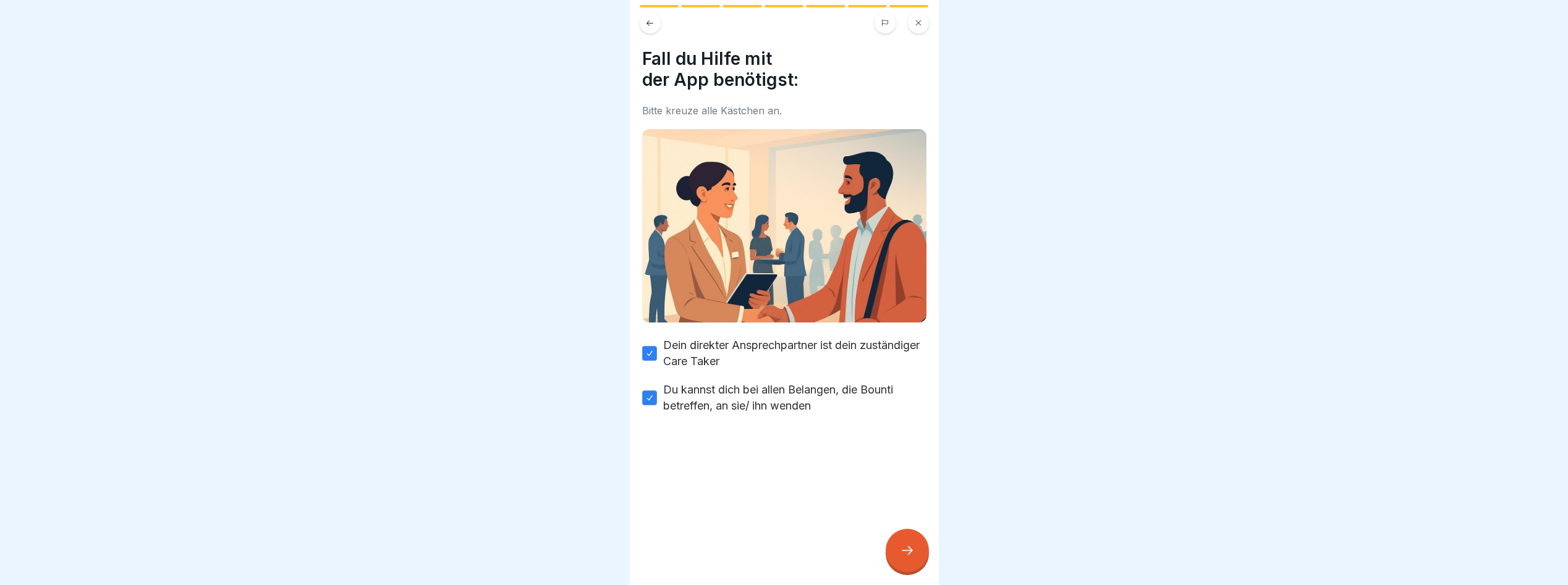 click at bounding box center (907, 550) 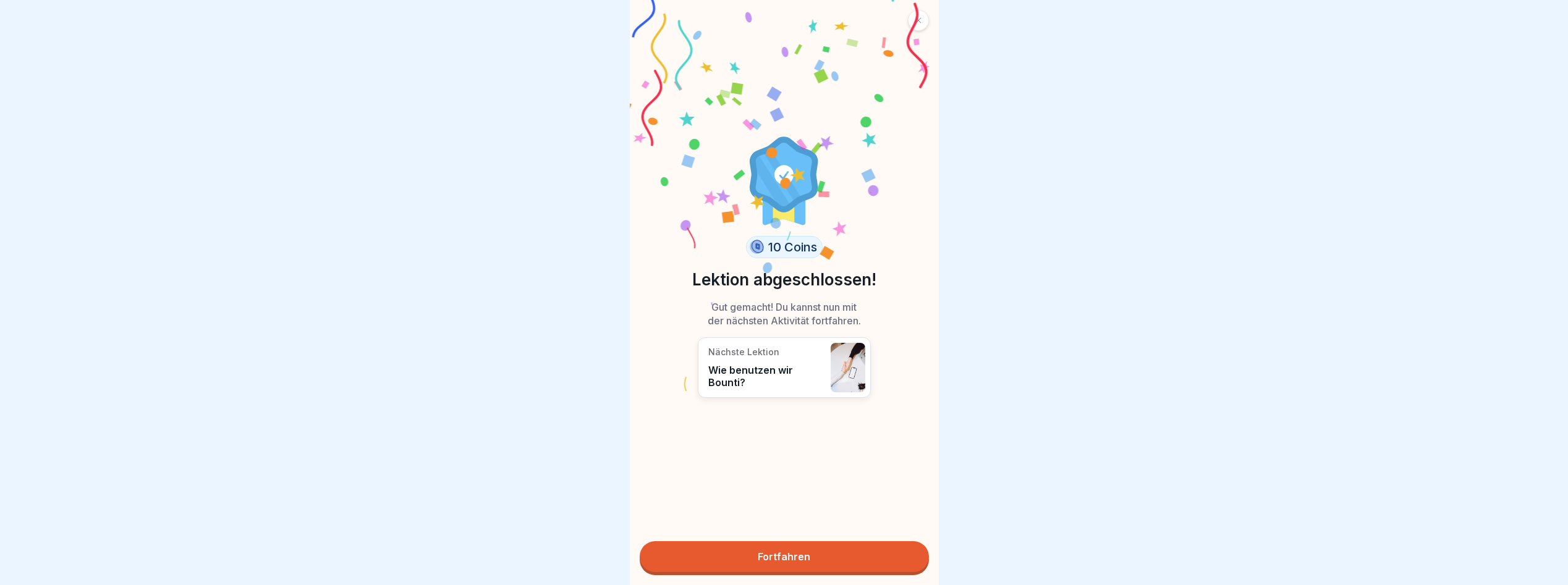 scroll, scrollTop: 9, scrollLeft: 0, axis: vertical 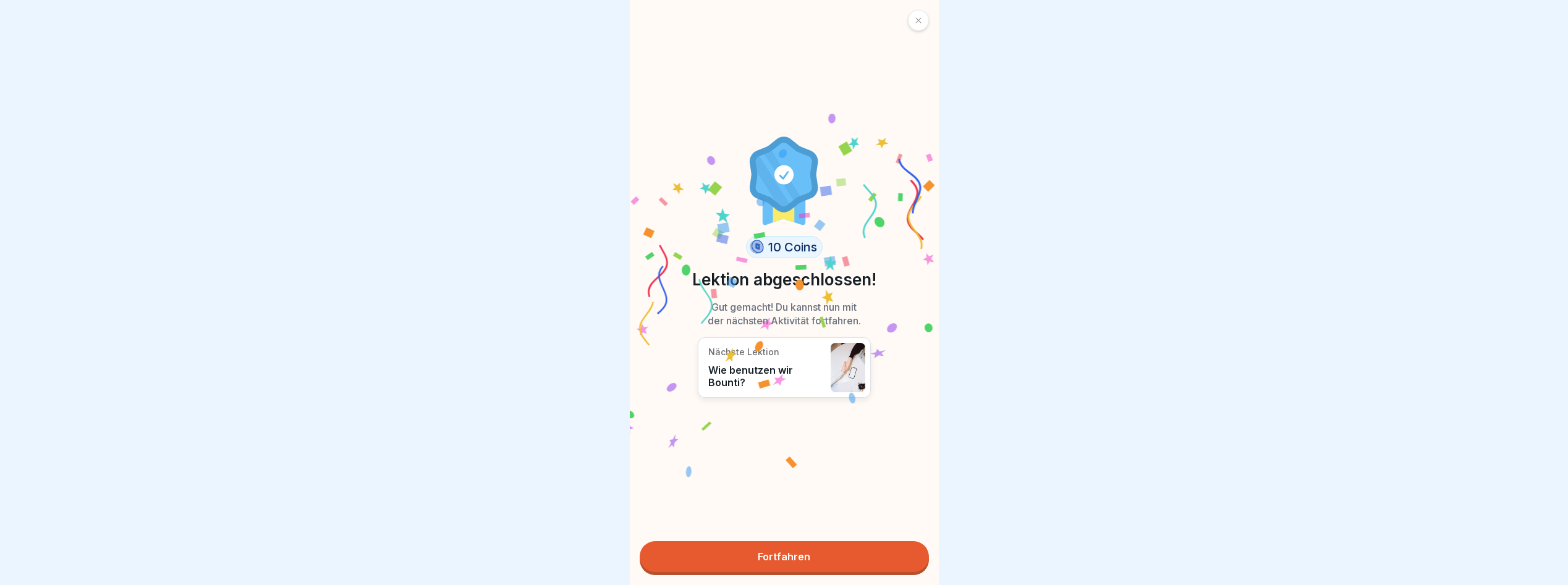 click on "Fortfahren" at bounding box center (784, 557) 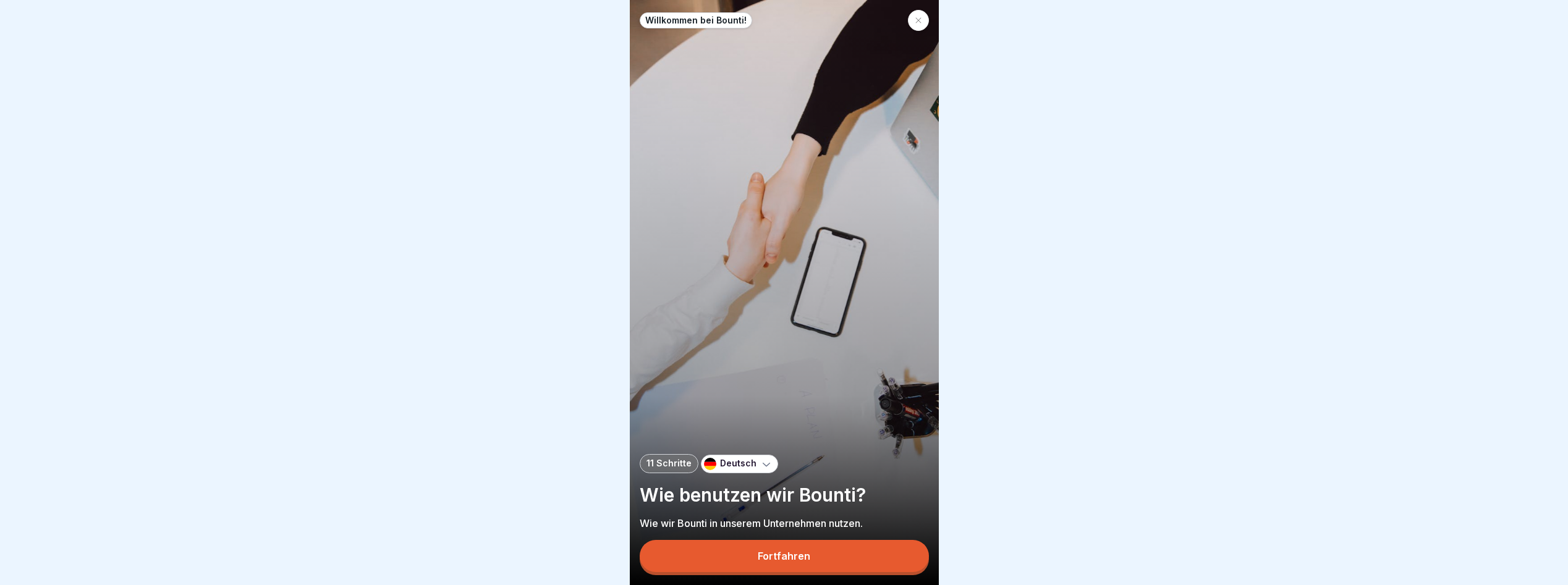 click on "Fortfahren" at bounding box center (784, 556) 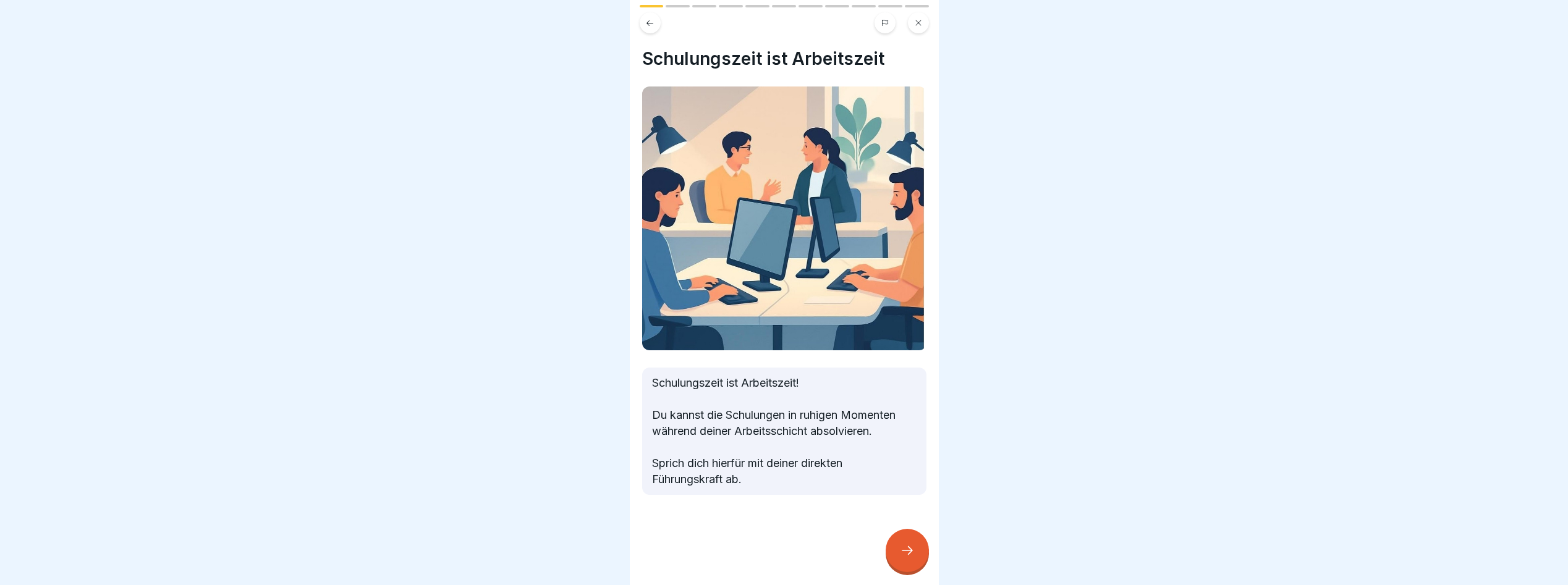 click at bounding box center (907, 550) 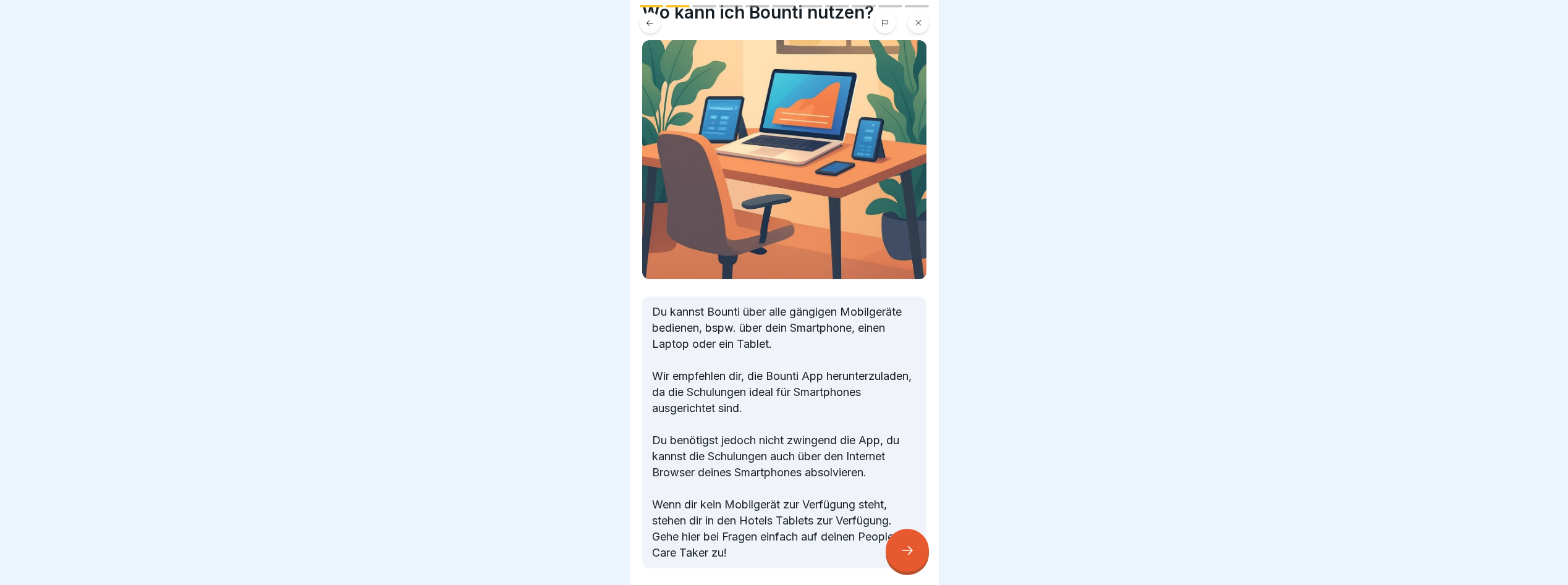 scroll, scrollTop: 161, scrollLeft: 0, axis: vertical 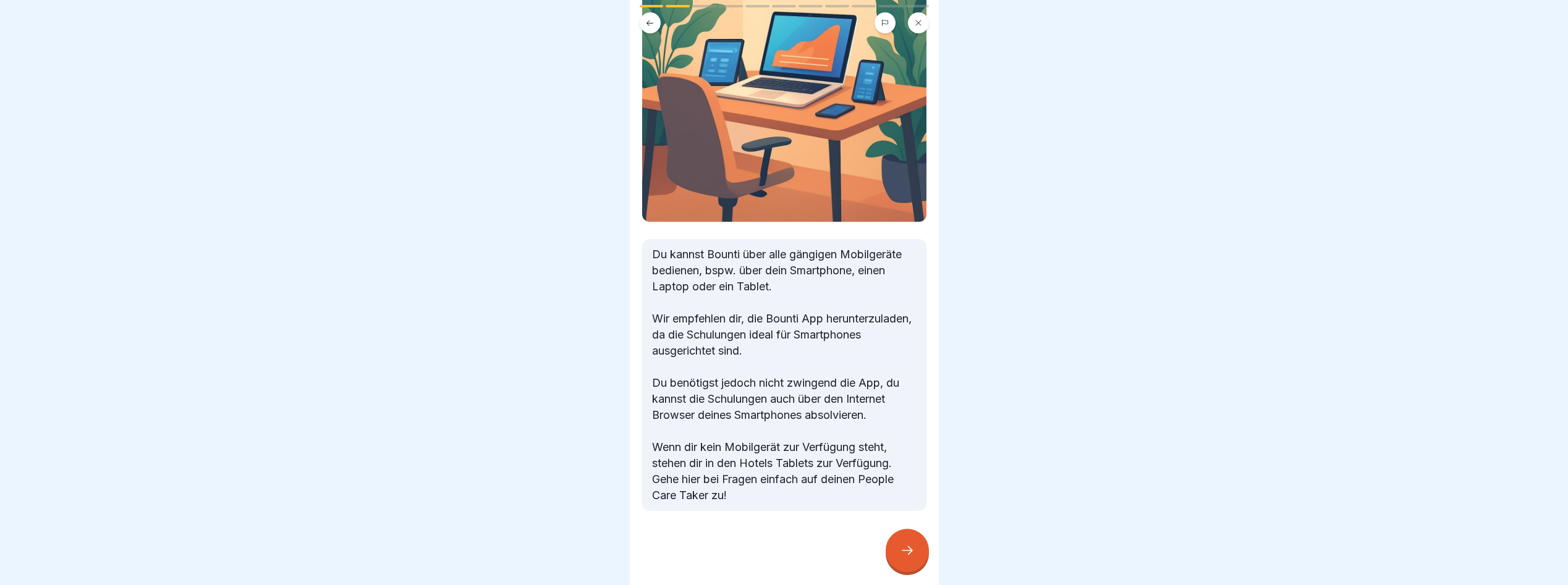 click 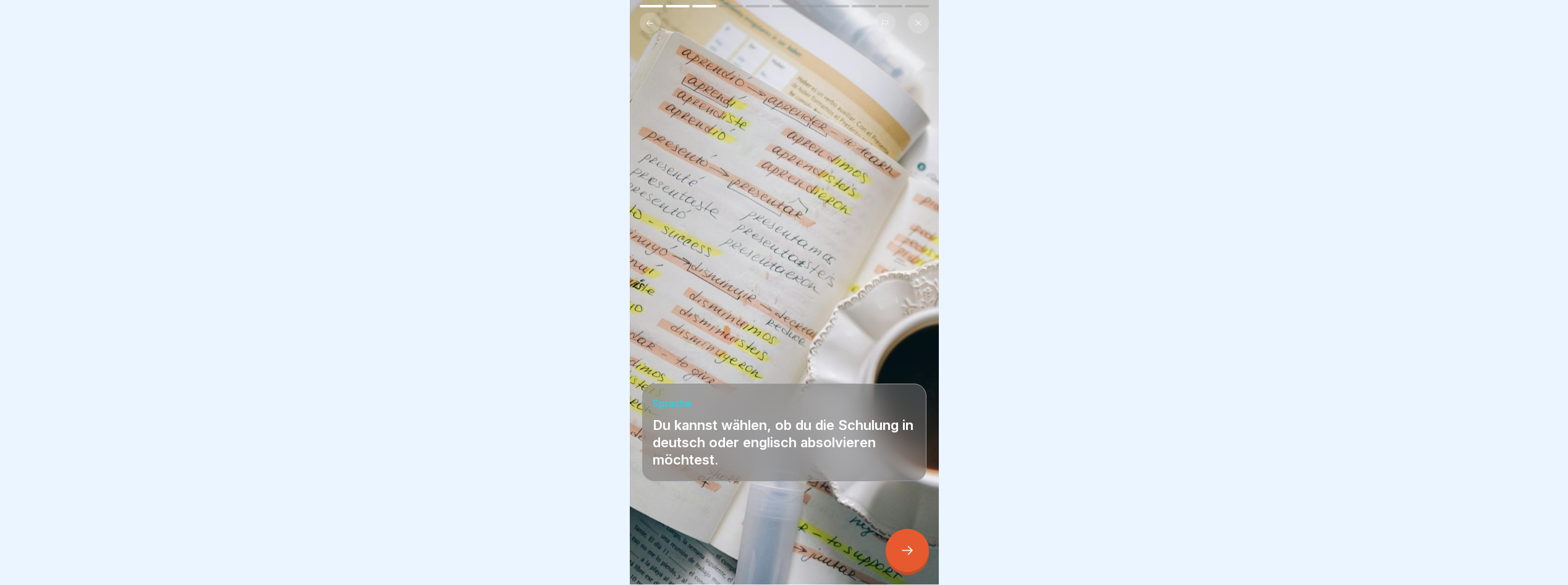 click 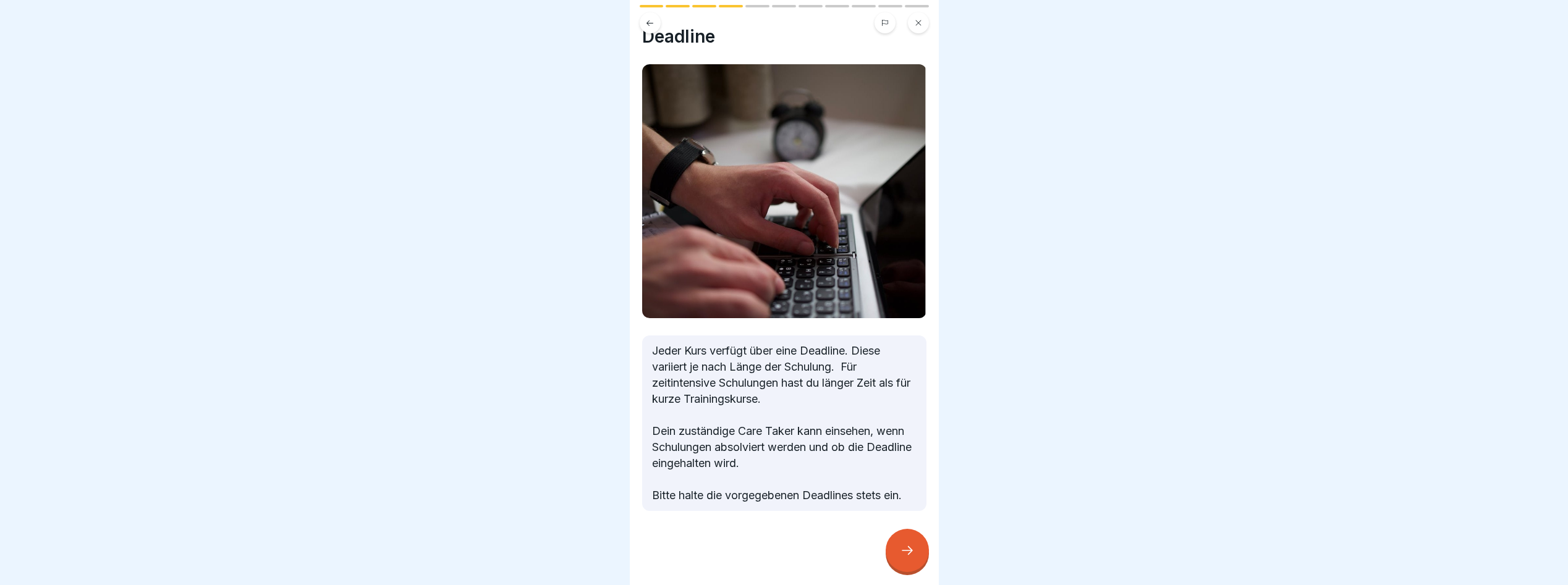 scroll, scrollTop: 111, scrollLeft: 0, axis: vertical 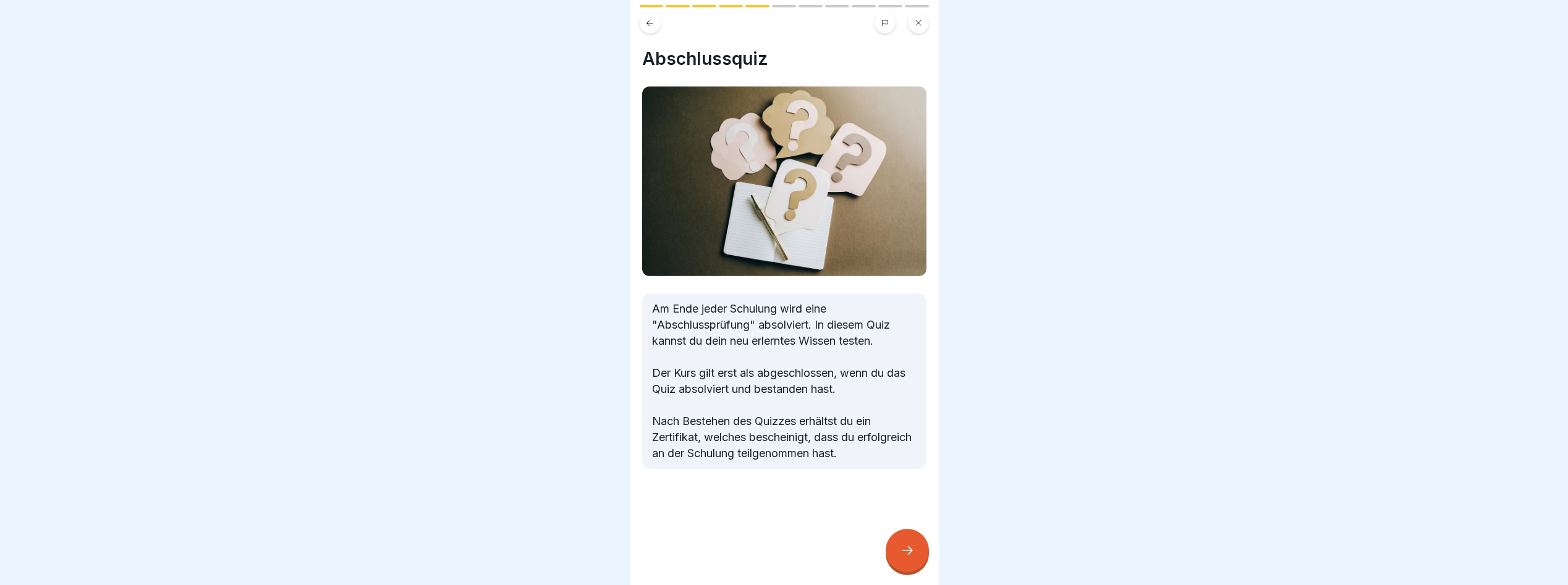 click at bounding box center [907, 550] 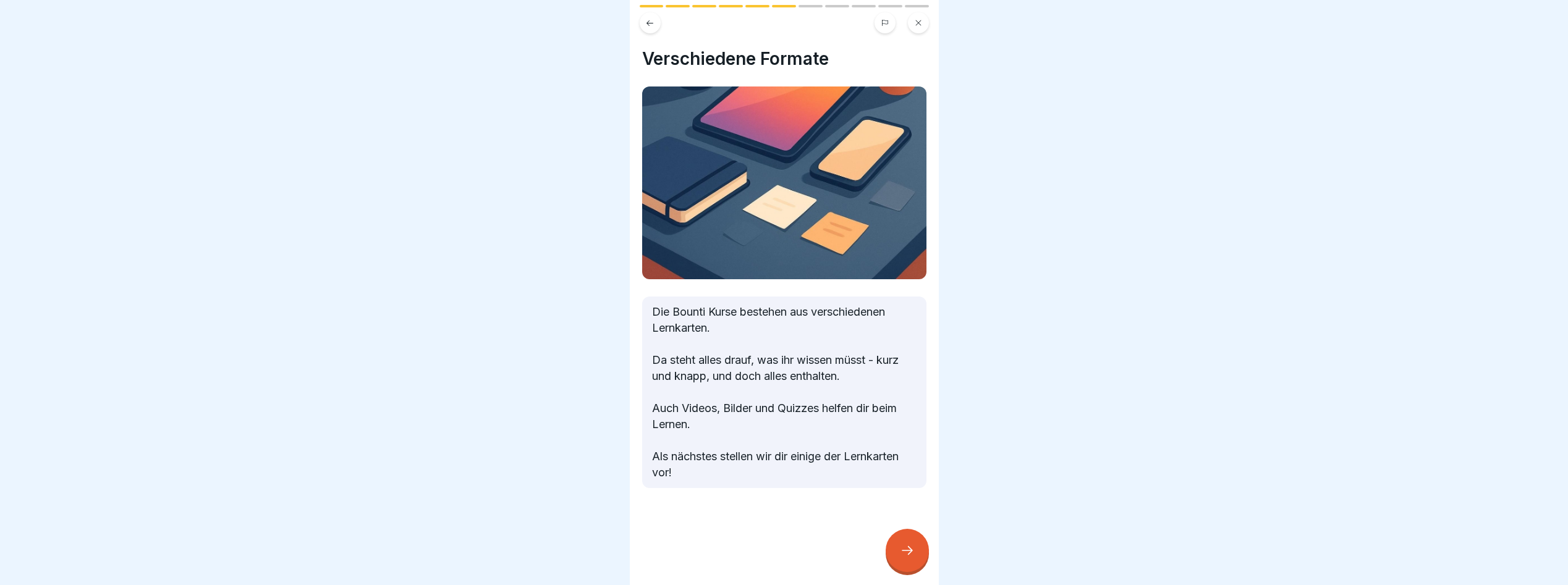 click at bounding box center (907, 550) 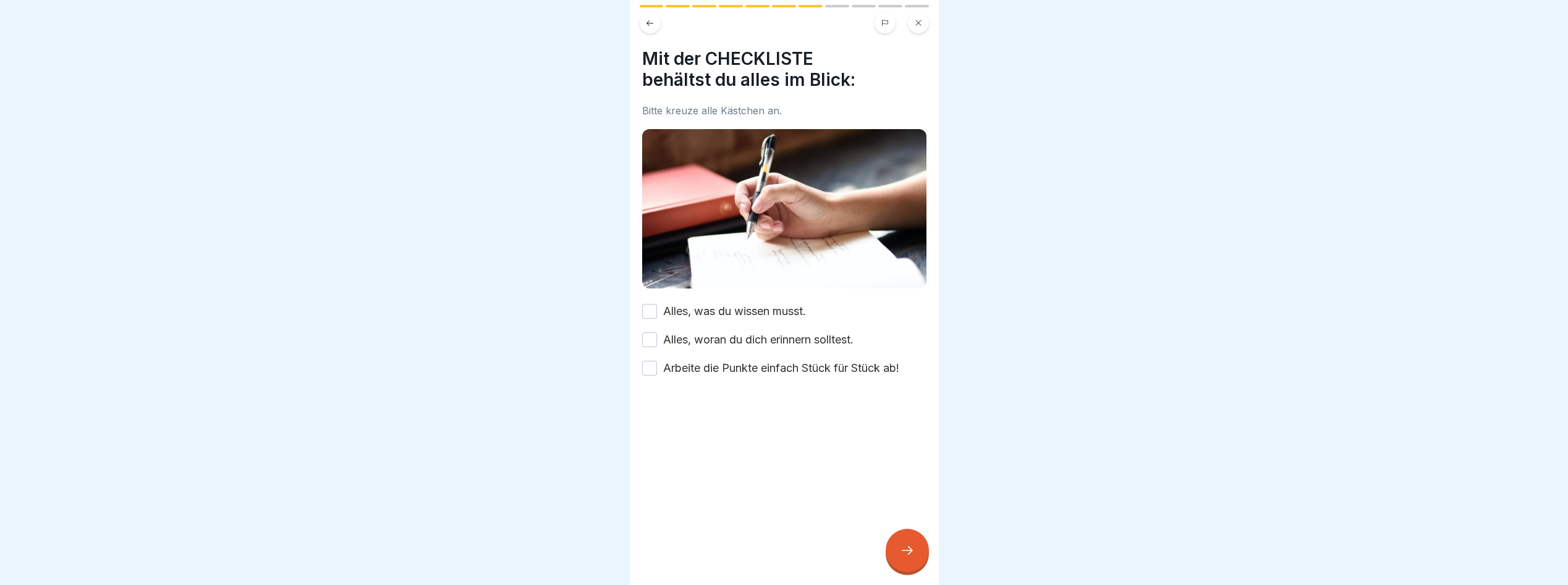 click at bounding box center [784, 413] 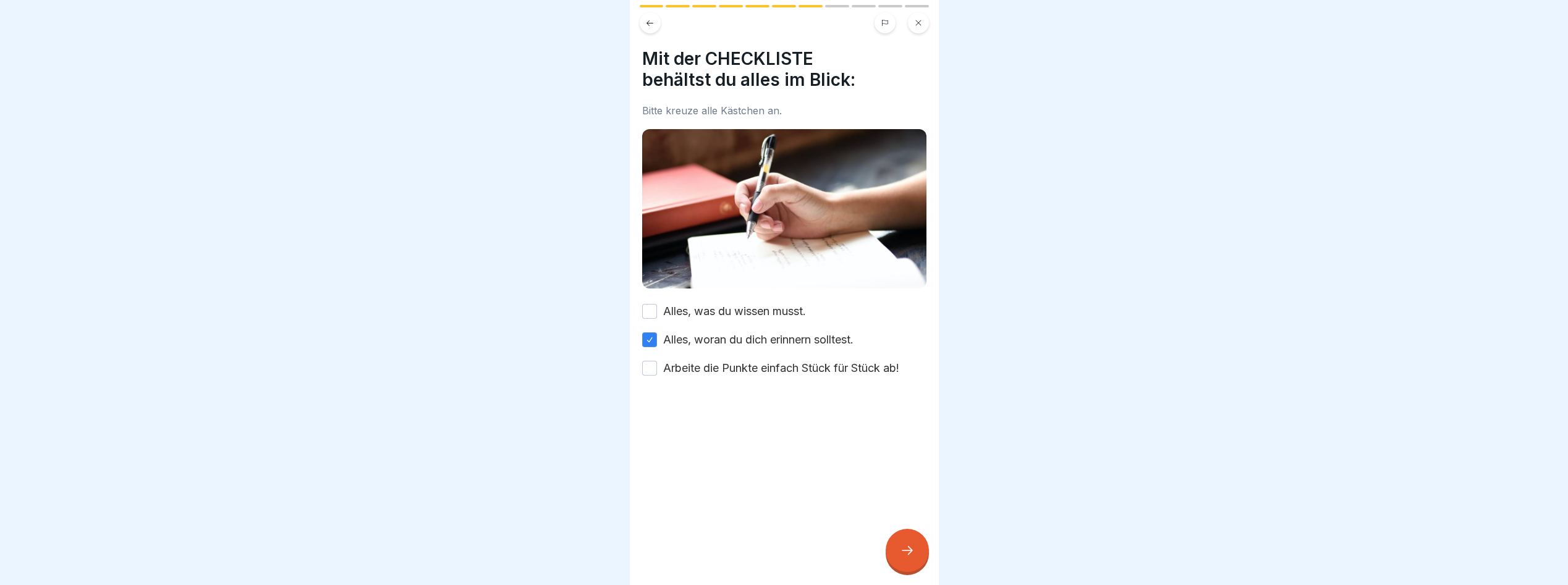 click on "Alles, was du wissen musst." at bounding box center (784, 311) 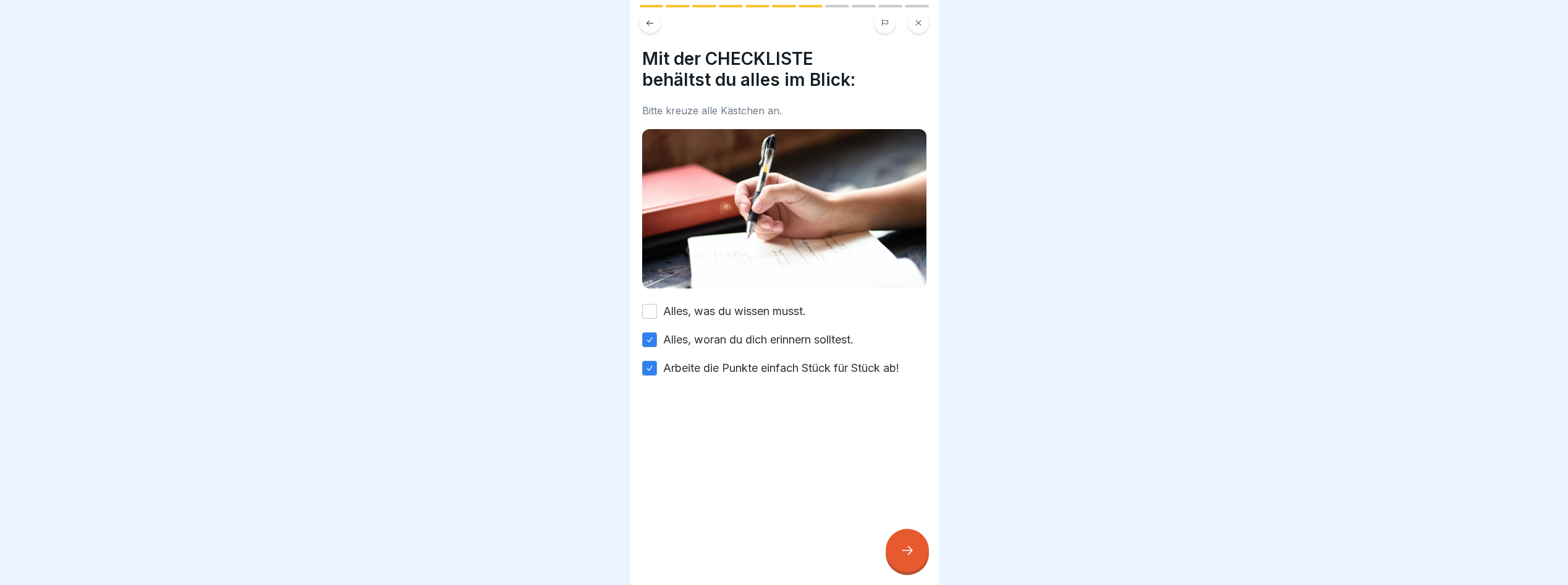 click on "Alles, was du wissen musst." at bounding box center (650, 311) 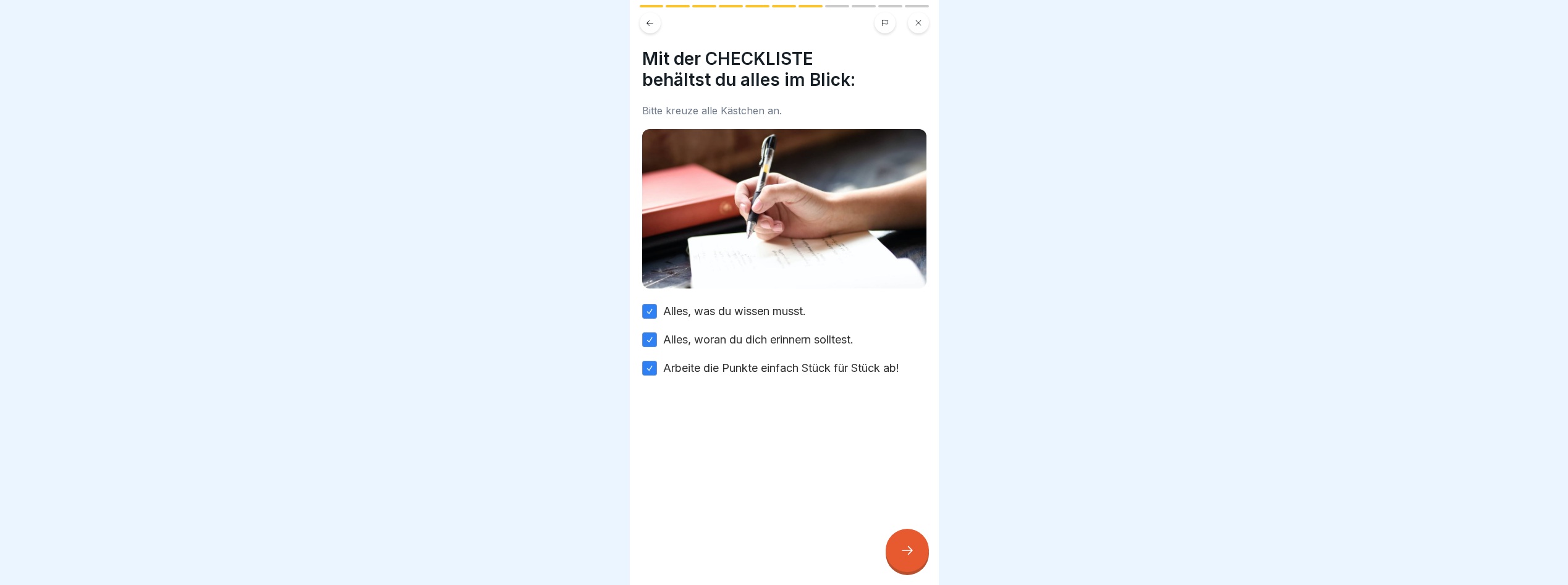 click at bounding box center [907, 550] 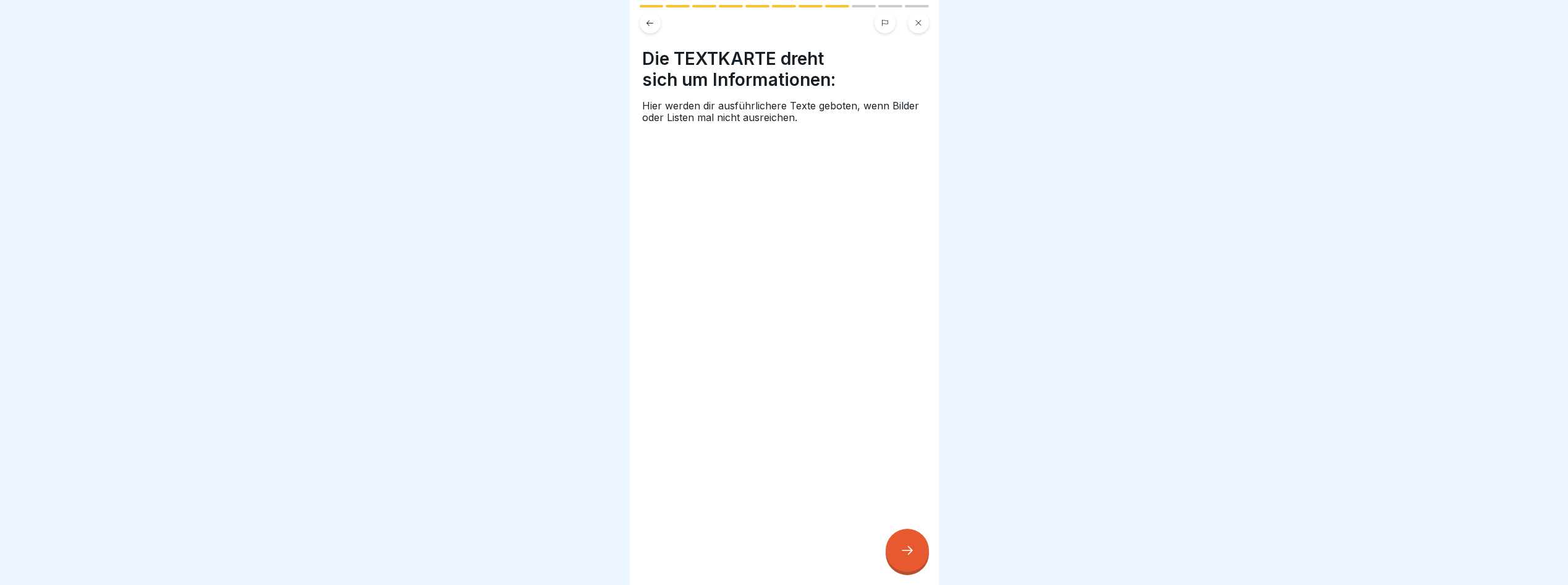 click on "Die TEXTKARTE dreht sich um Informationen: Hier werden dir ausführlichere Texte geboten, wenn Bilder oder Listen mal nicht ausreichen." at bounding box center [784, 292] 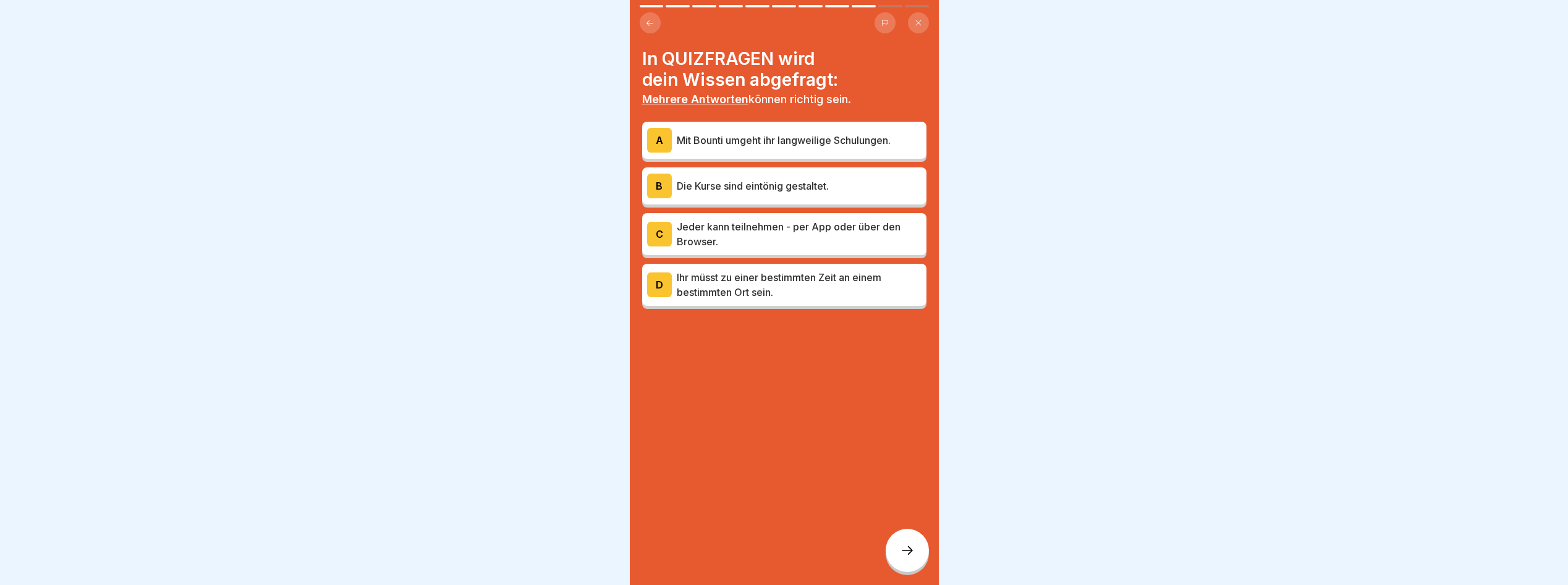click on "Jeder kann teilnehmen - per App oder über den Browser." at bounding box center (799, 234) 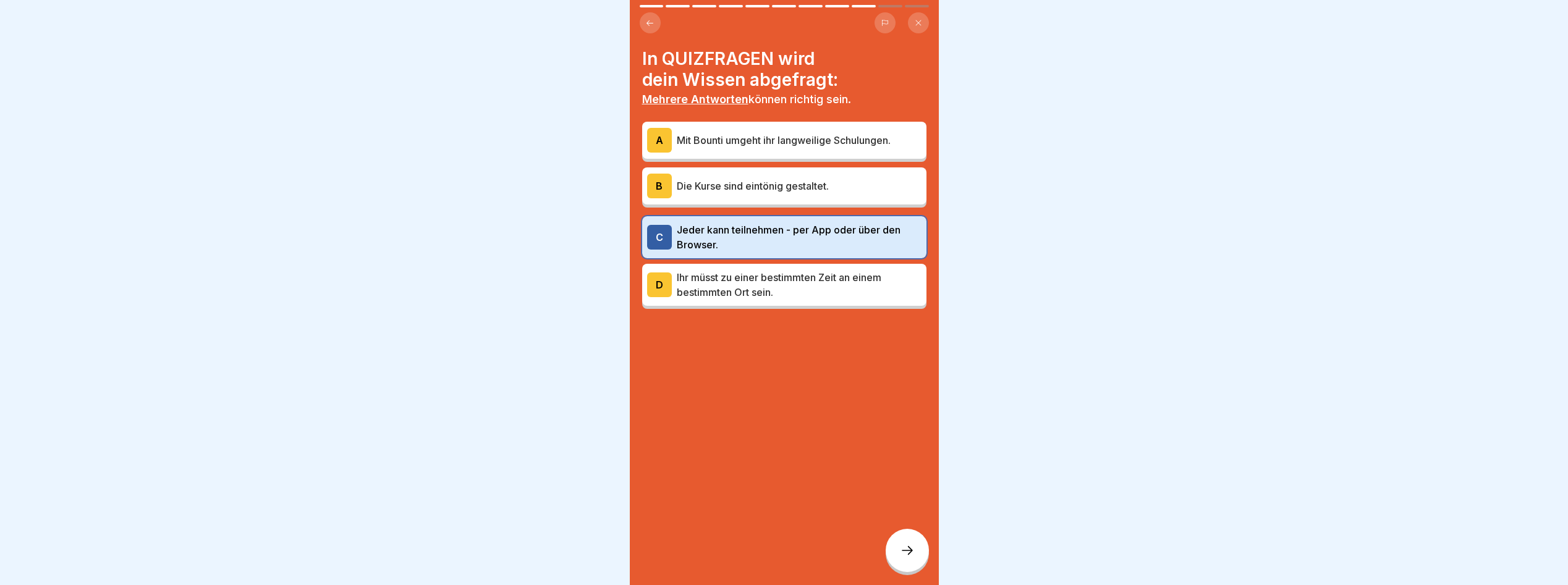click 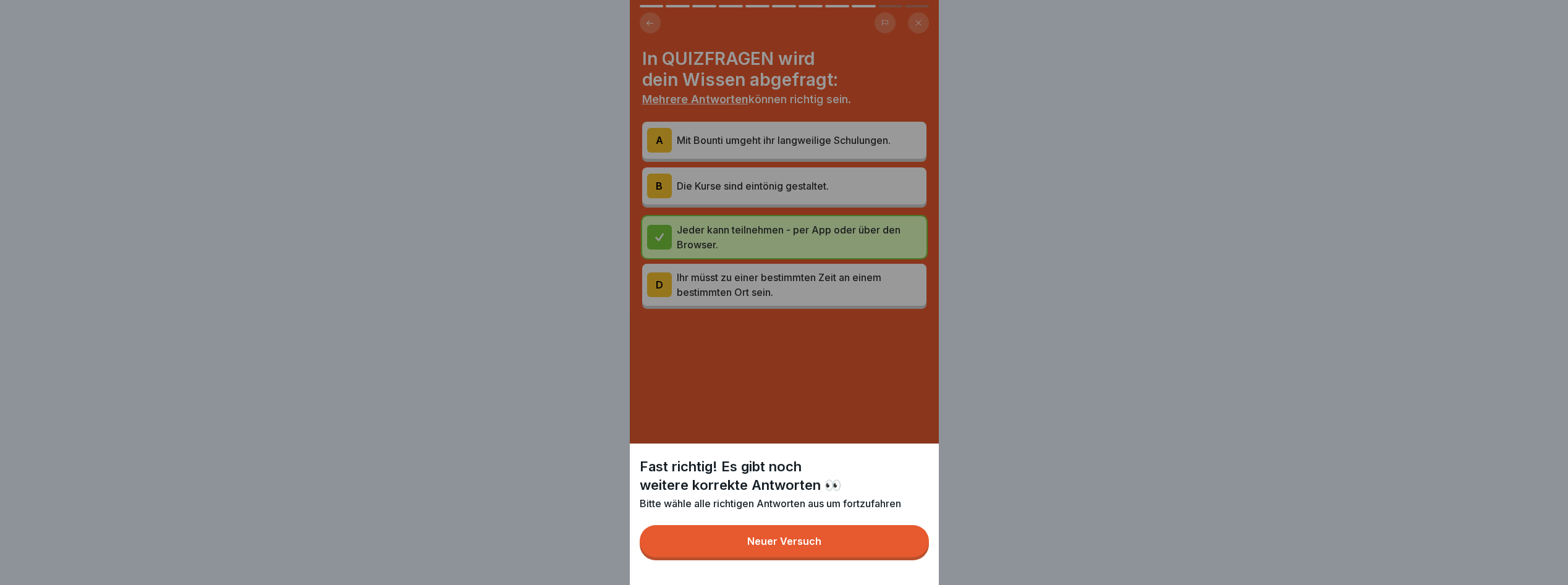 click on "Neuer Versuch" at bounding box center [784, 541] 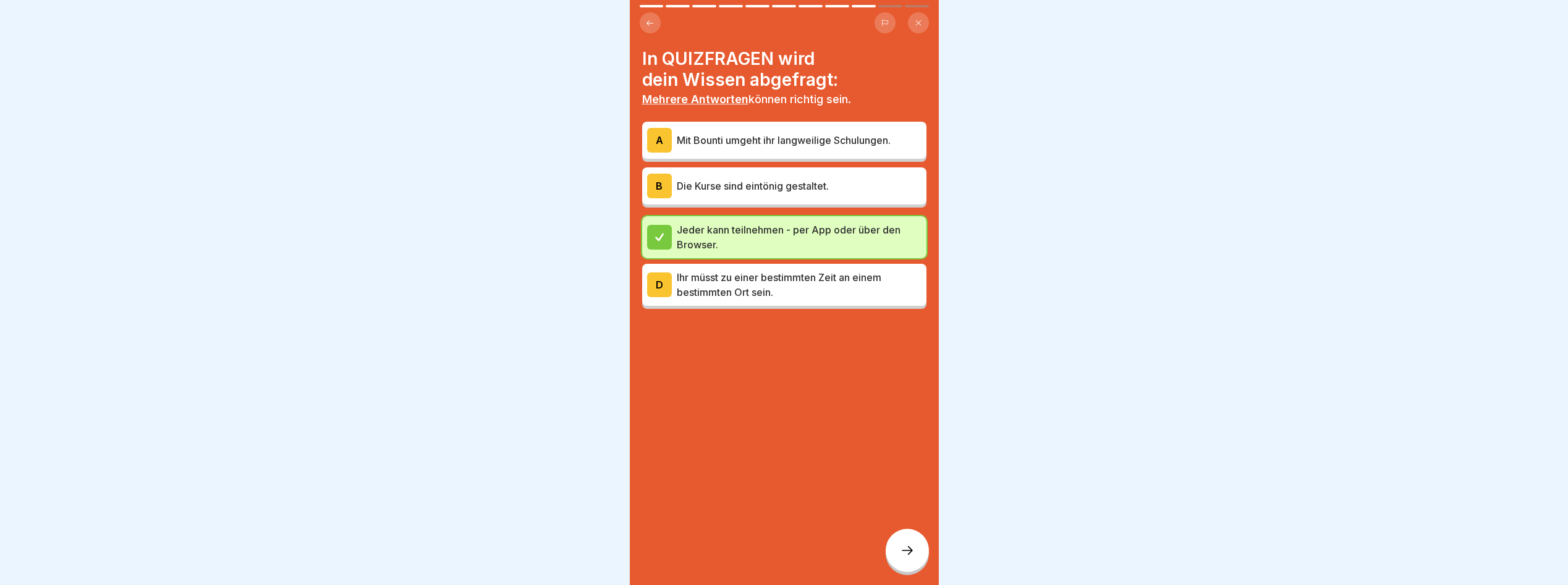 click on "Die Kurse sind eintönig gestaltet." at bounding box center (799, 186) 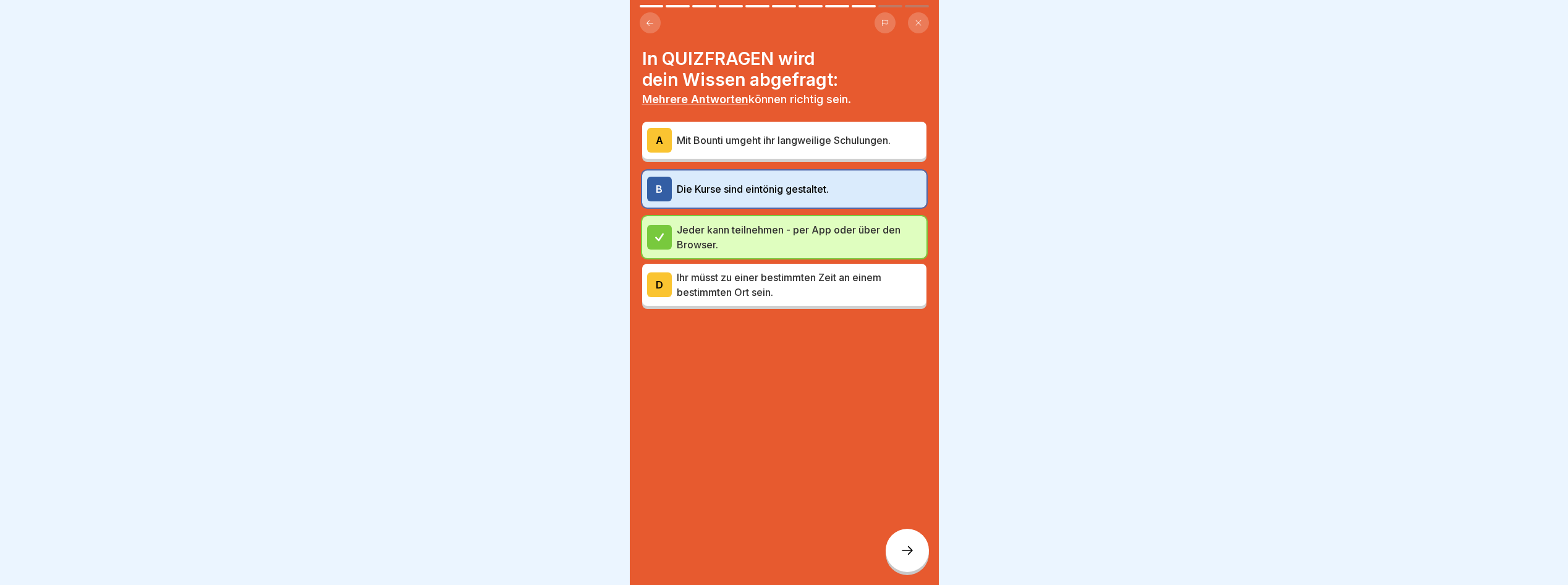 click at bounding box center [907, 550] 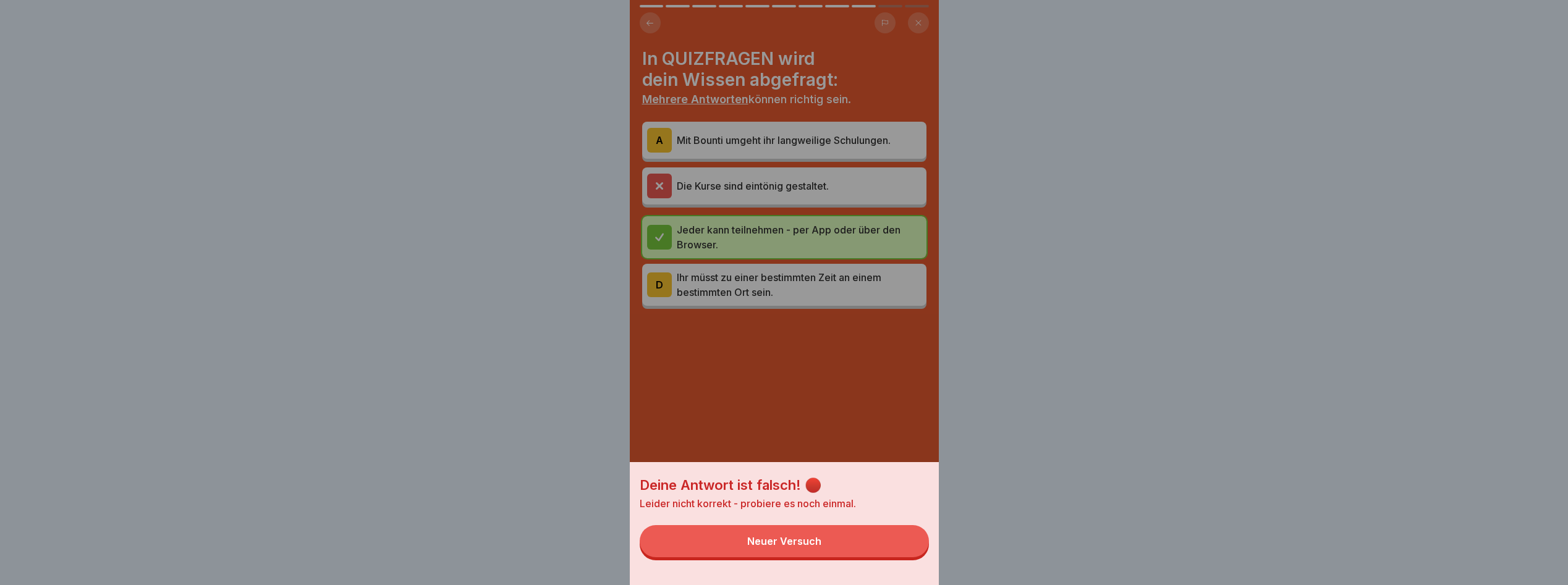 click on "Neuer Versuch" at bounding box center [784, 541] 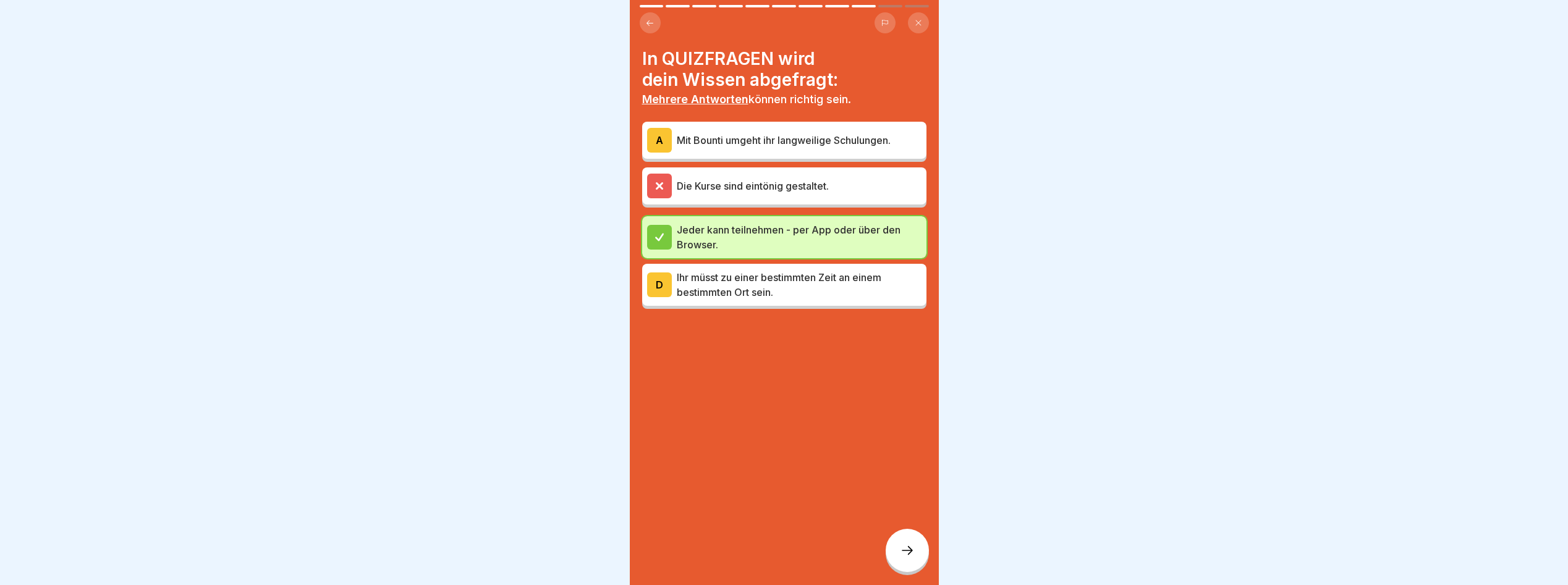 click on "Mit Bounti umgeht ihr langweilige Schulungen." at bounding box center (799, 140) 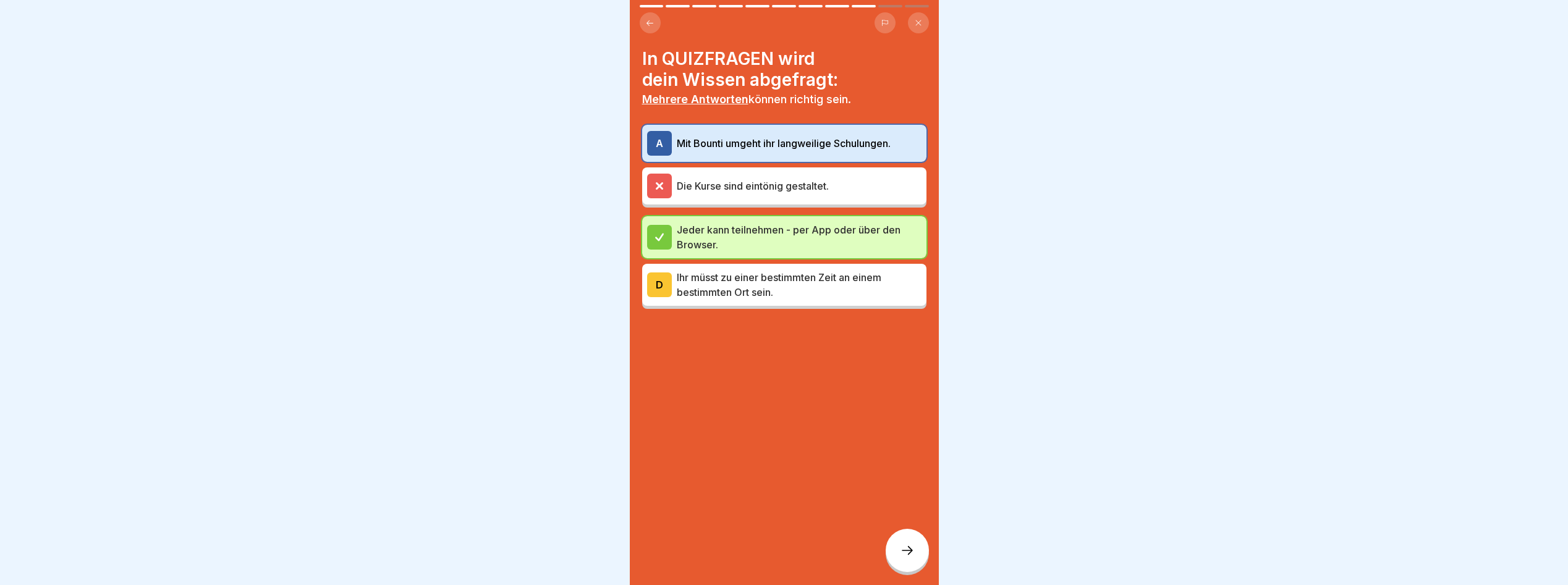 click on "Die Kurse sind eintönig gestaltet." at bounding box center [799, 186] 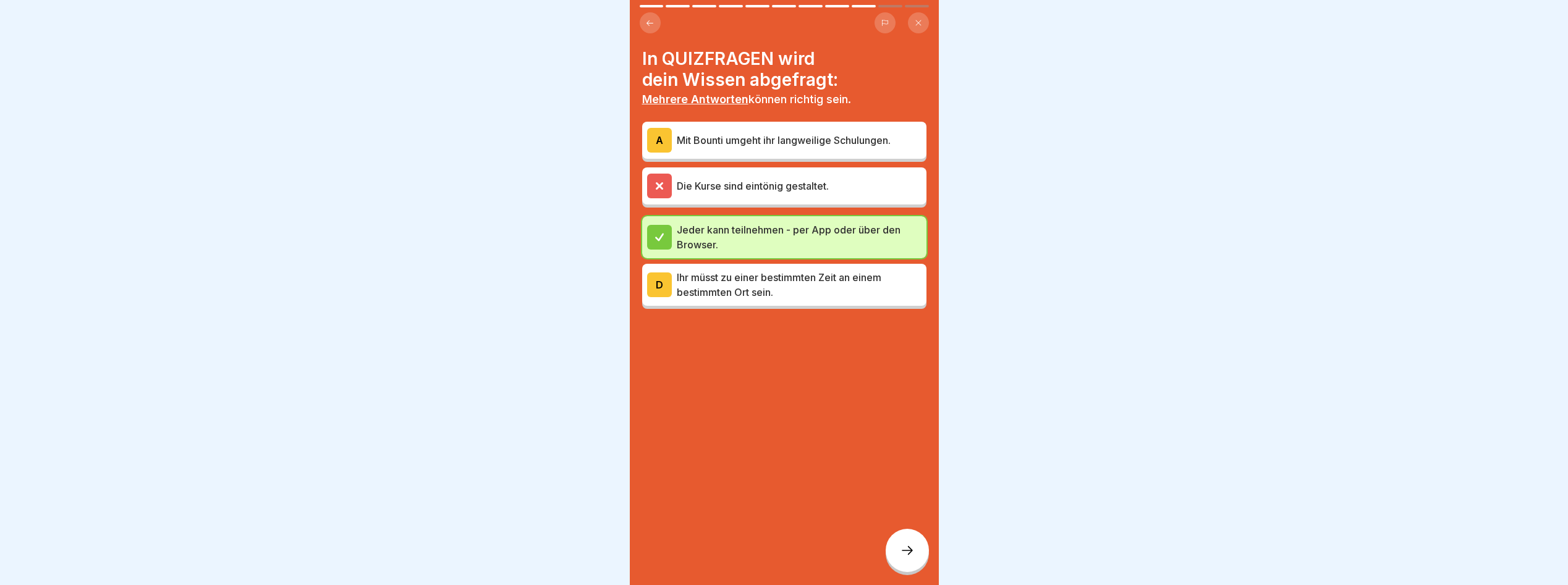 click on "A" at bounding box center (659, 140) 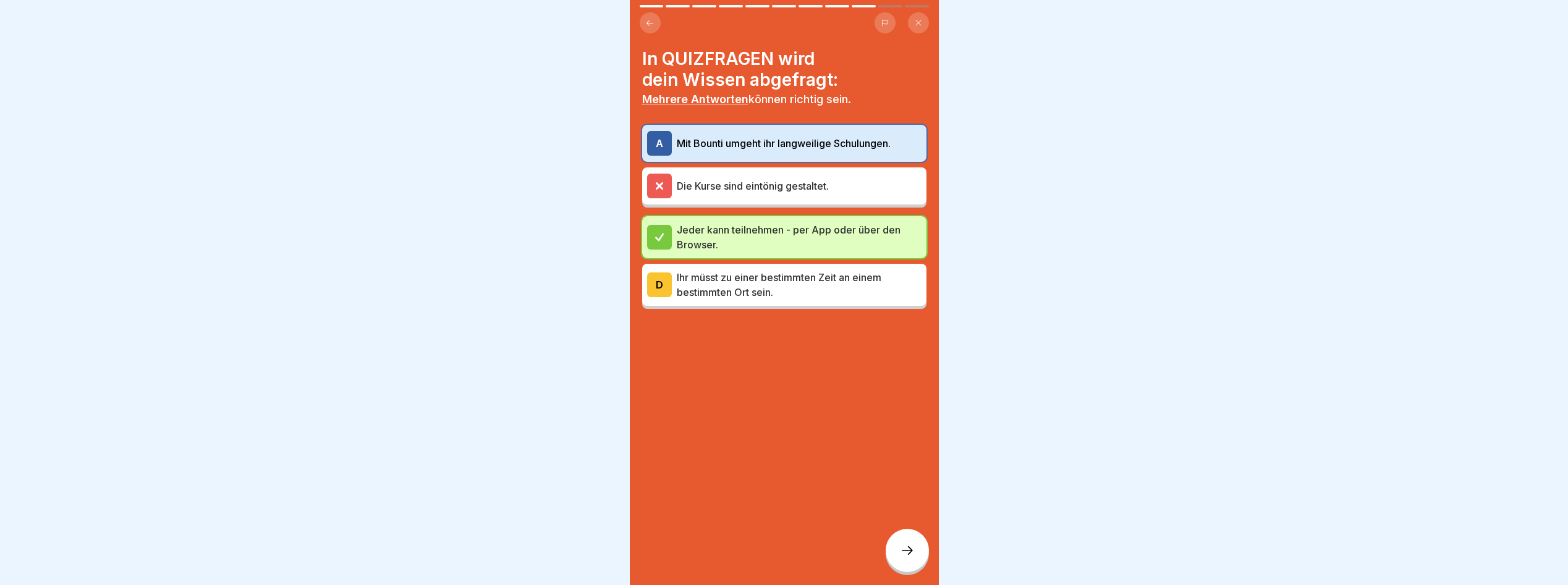 click 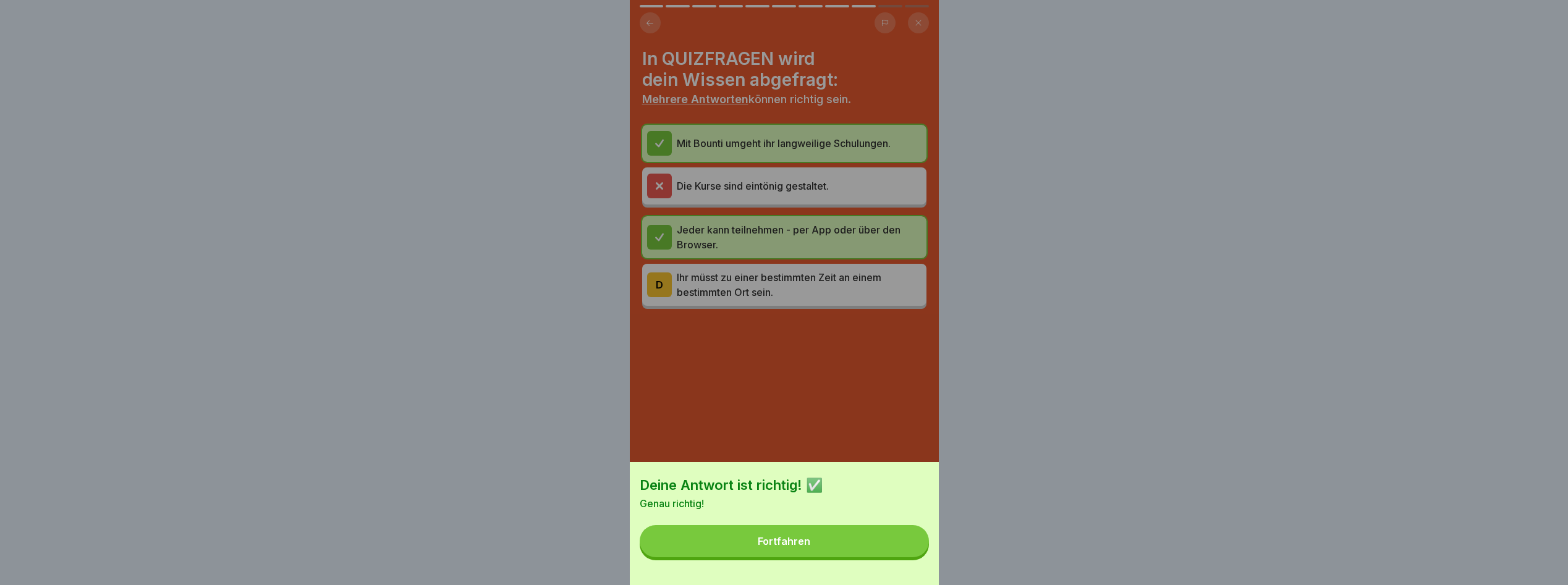 click on "Fortfahren" at bounding box center (784, 541) 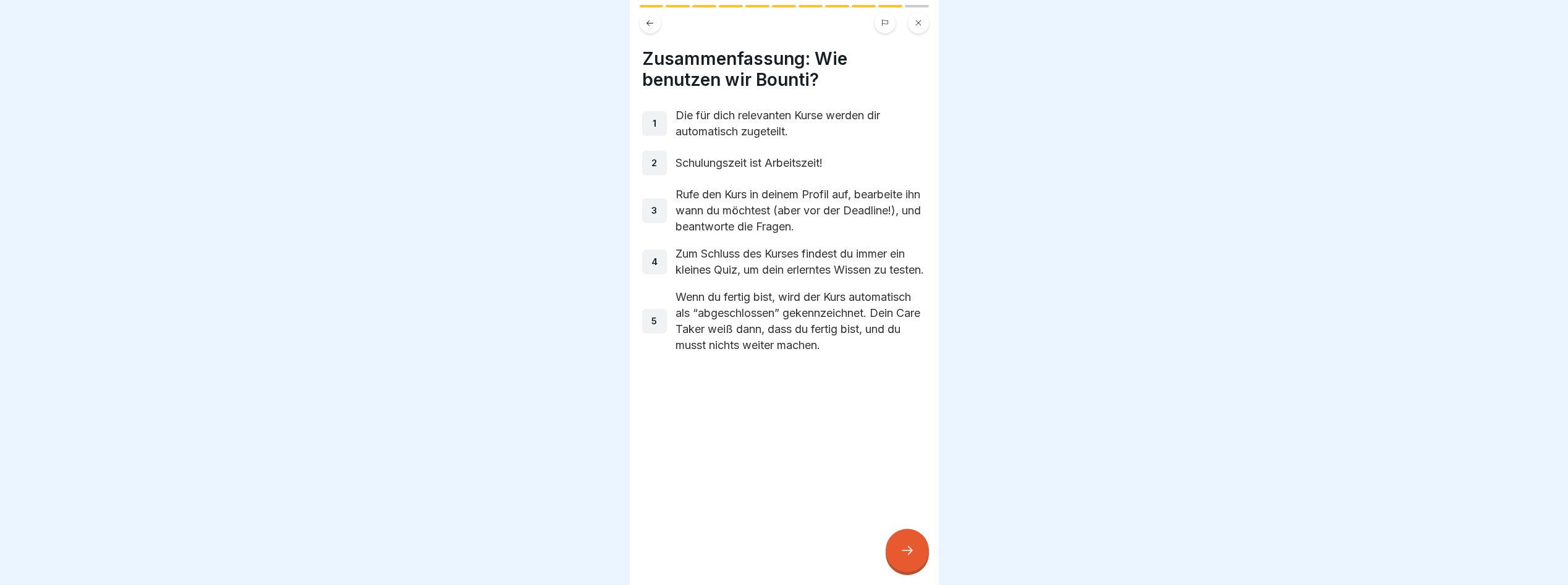 click at bounding box center (907, 550) 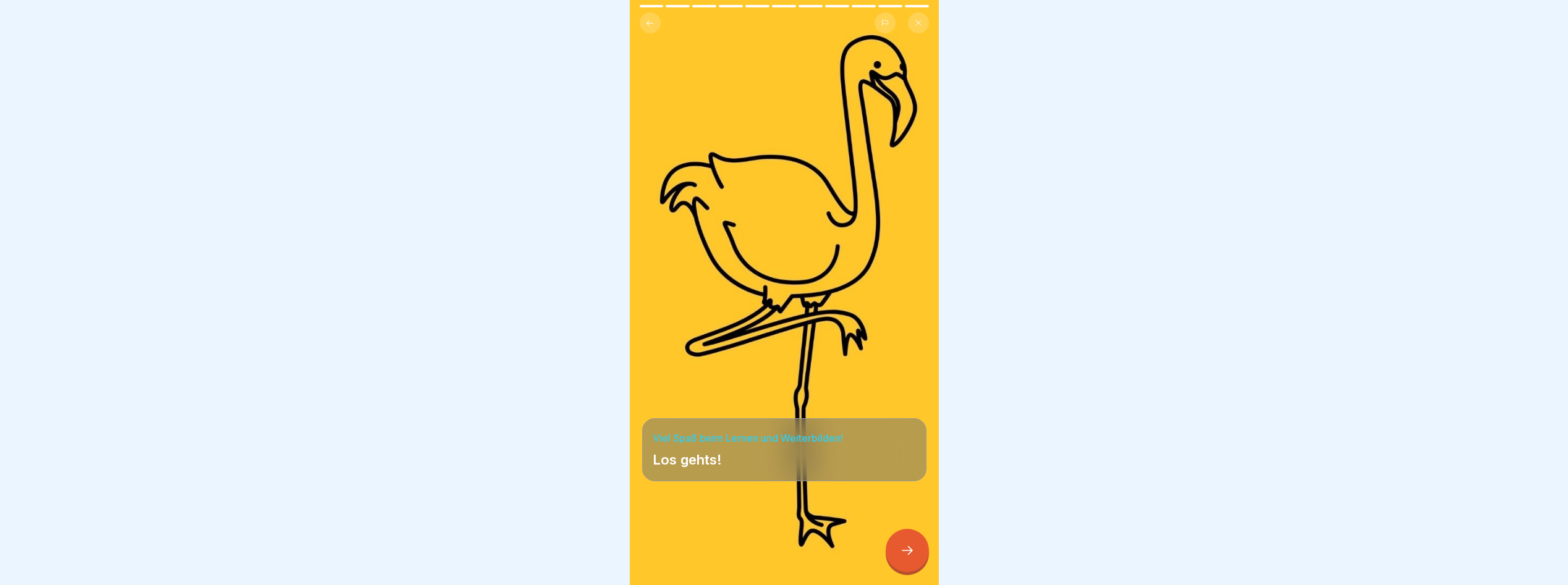 click 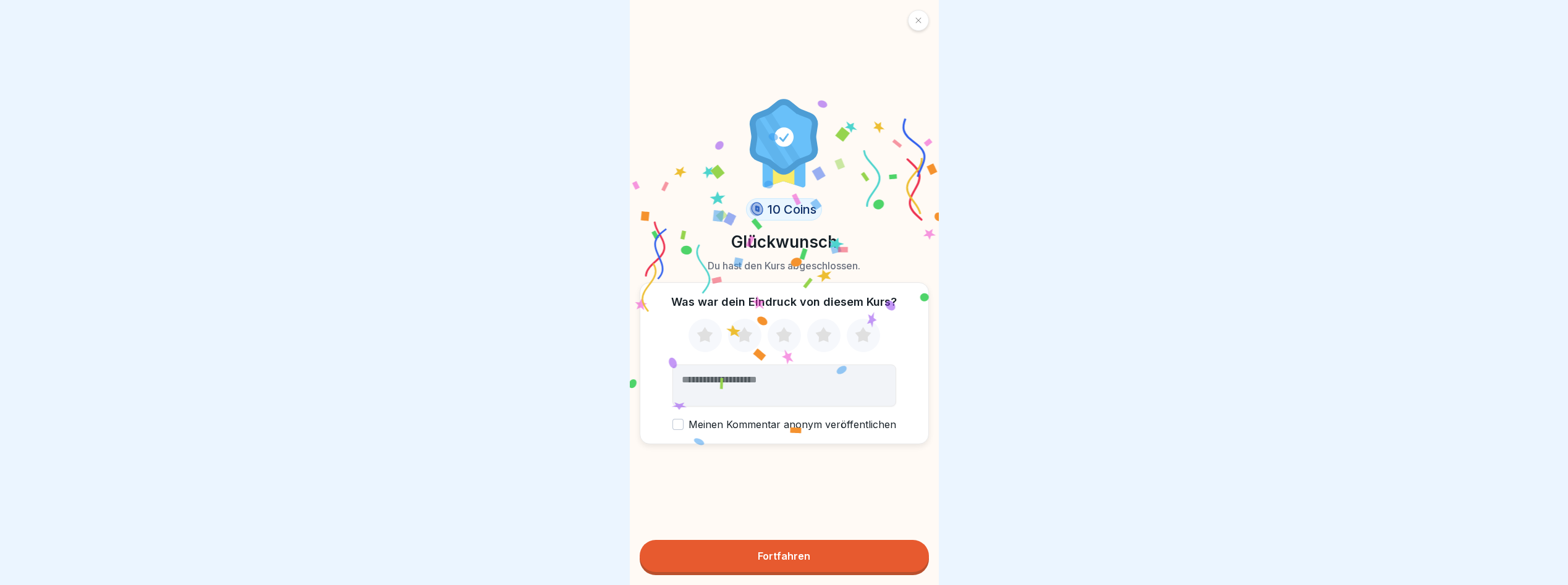 click on "Fortfahren" at bounding box center (784, 556) 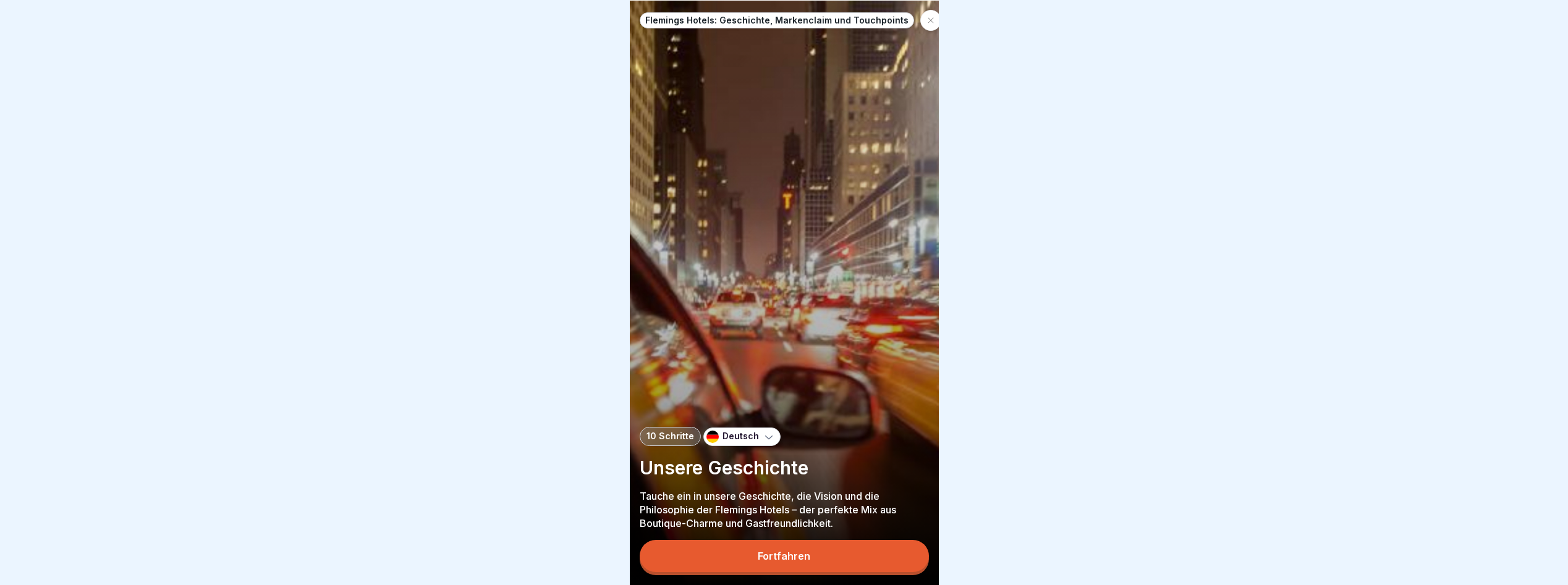 click at bounding box center (931, 20) 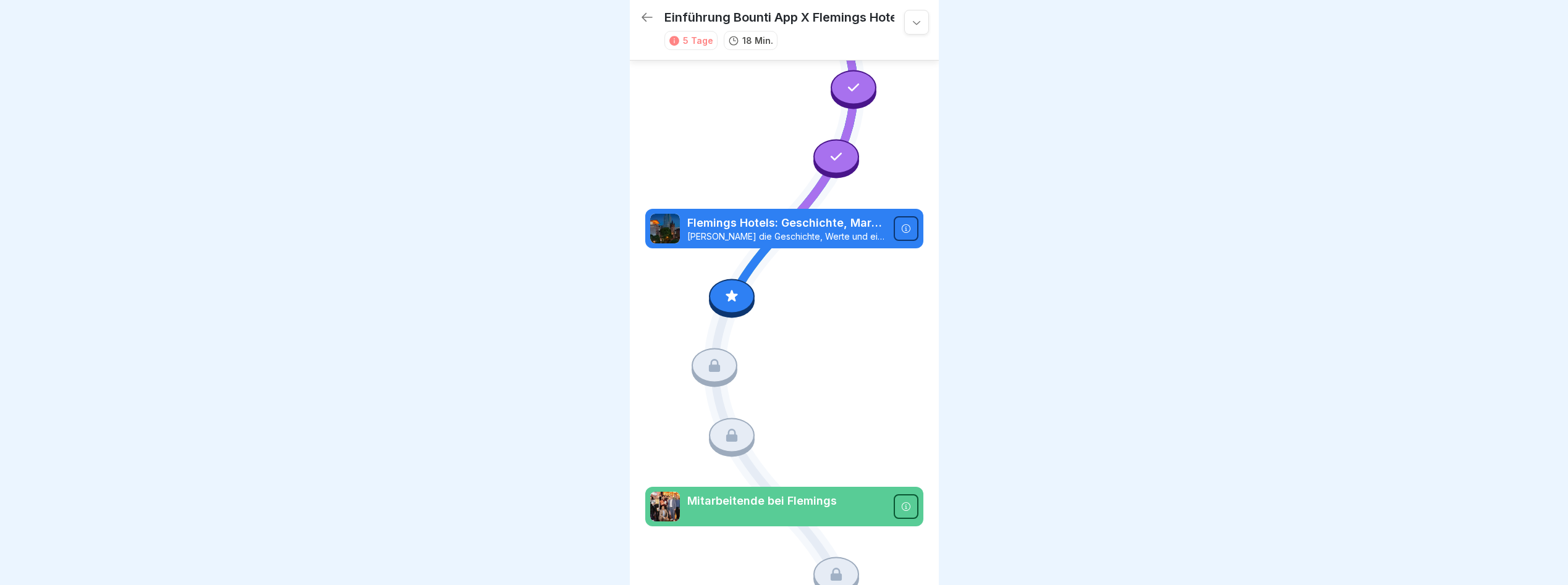 scroll, scrollTop: 131, scrollLeft: 0, axis: vertical 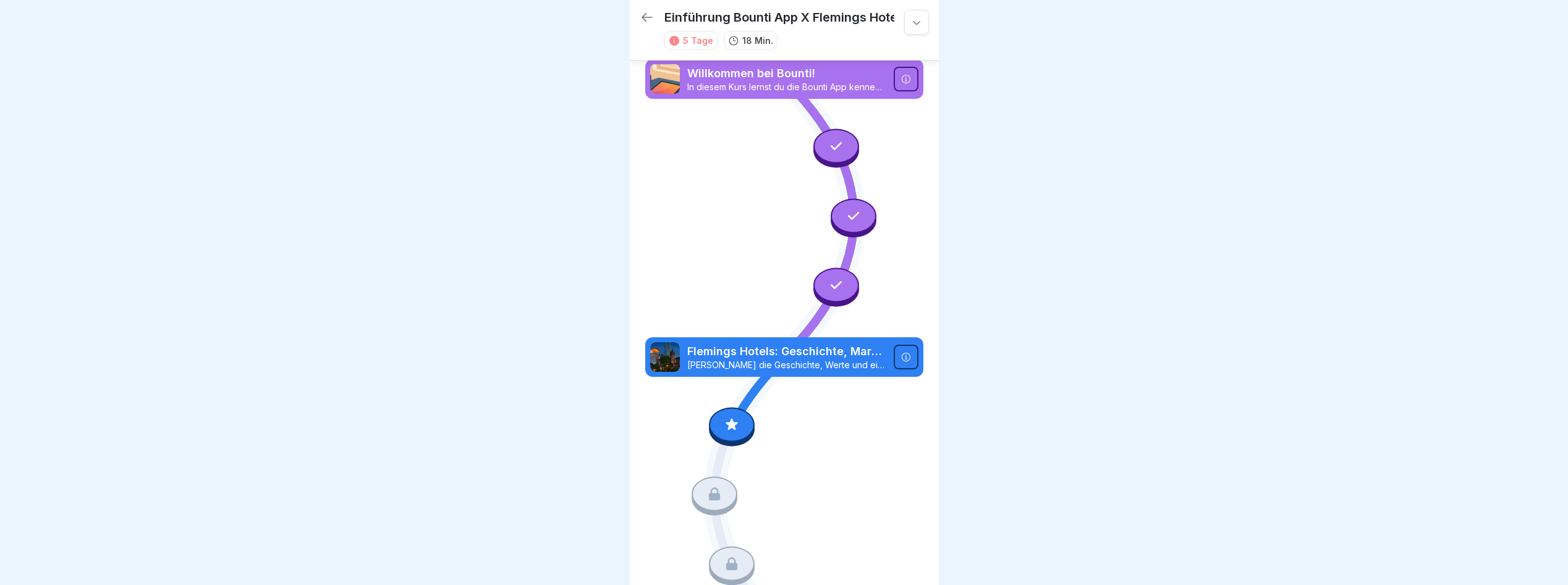click 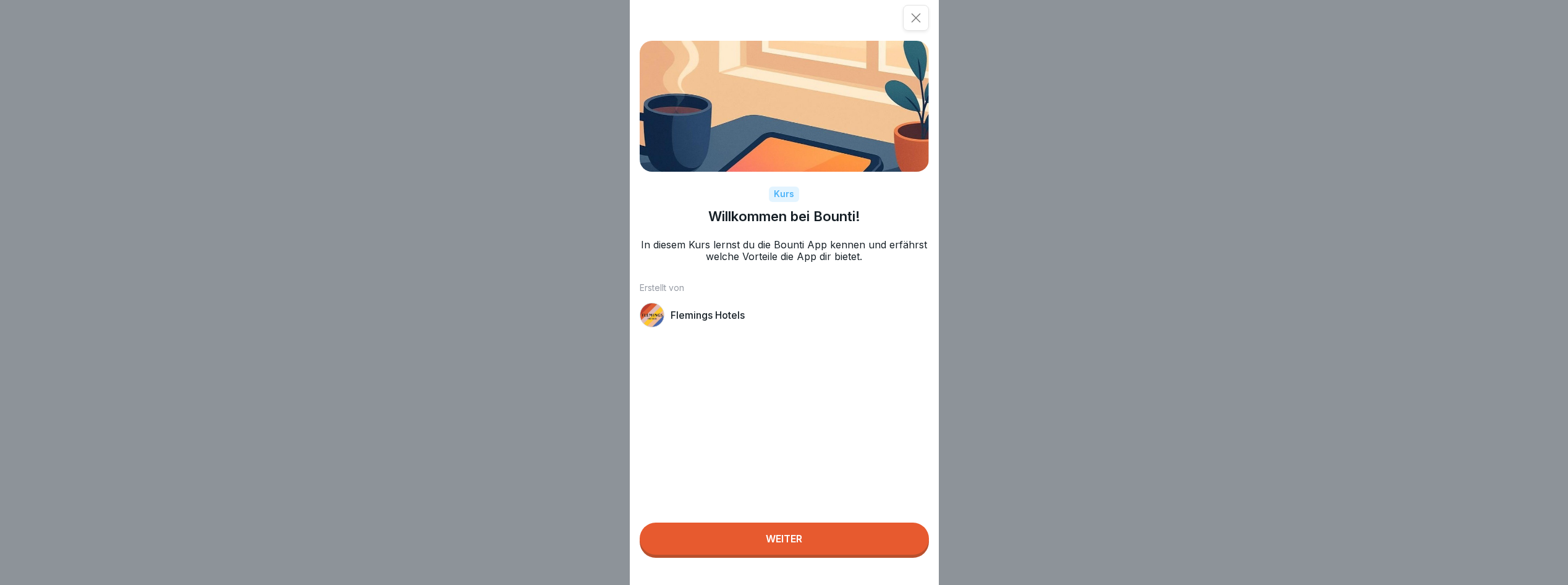 click 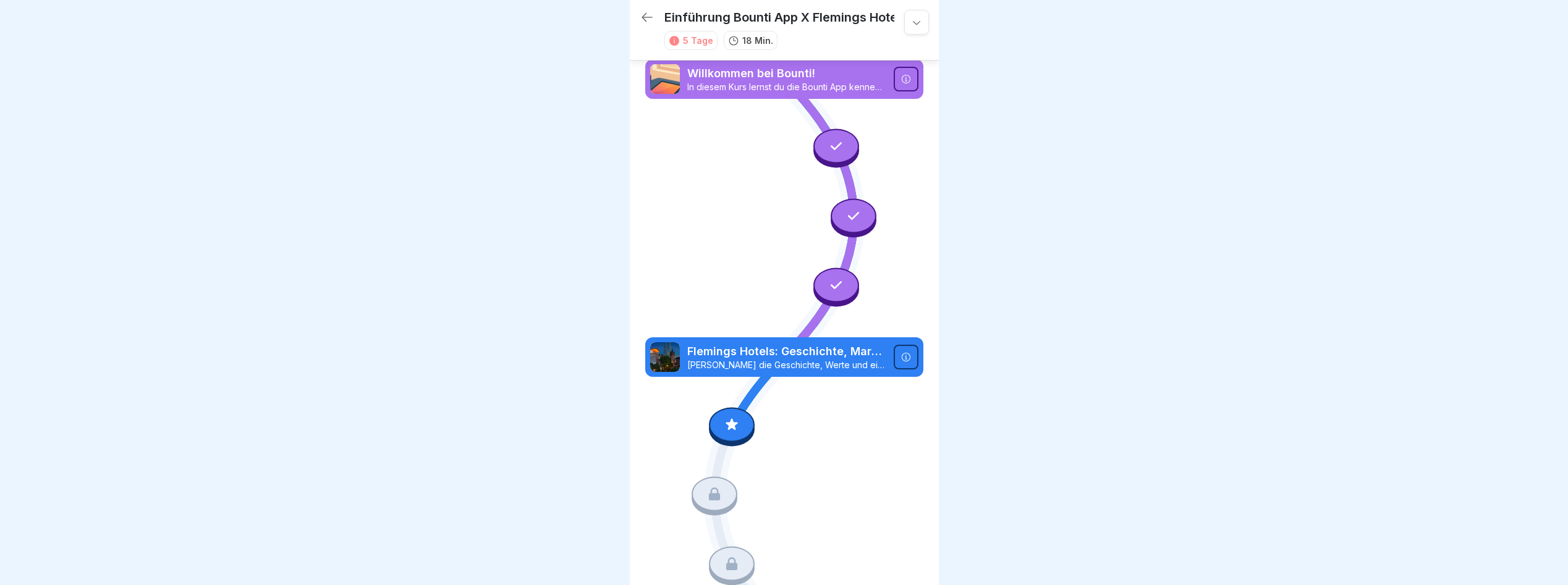 click 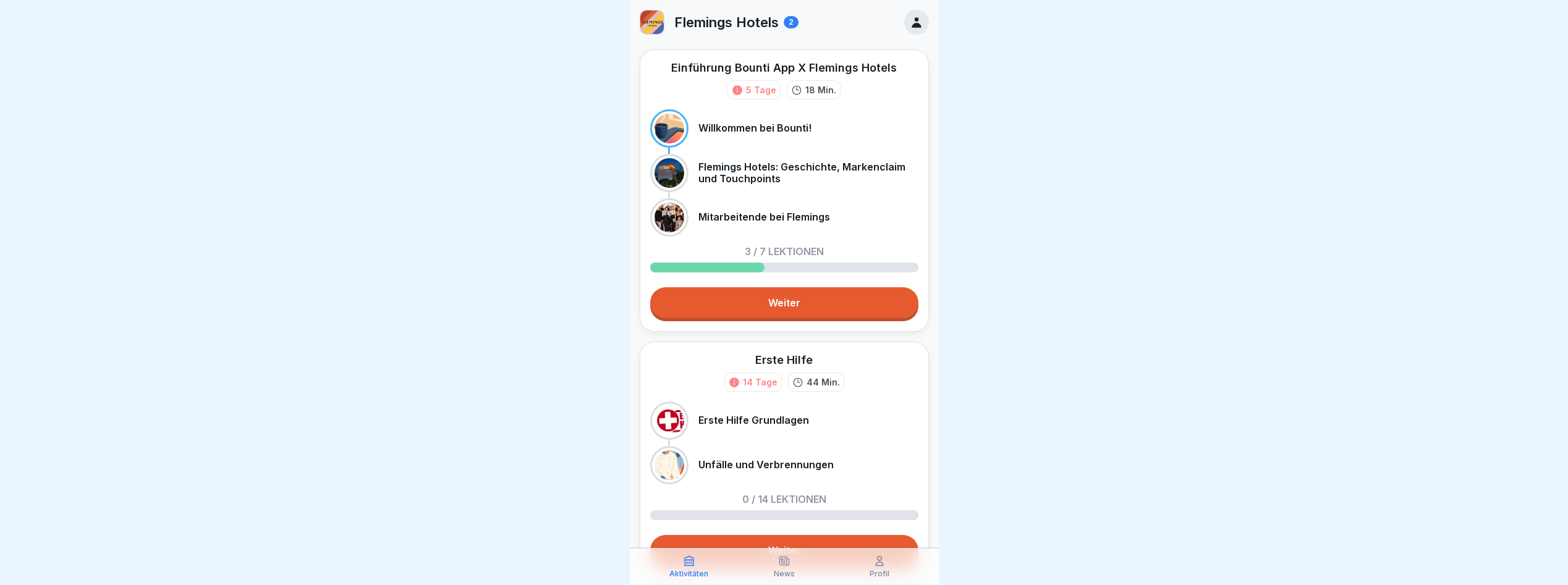 click 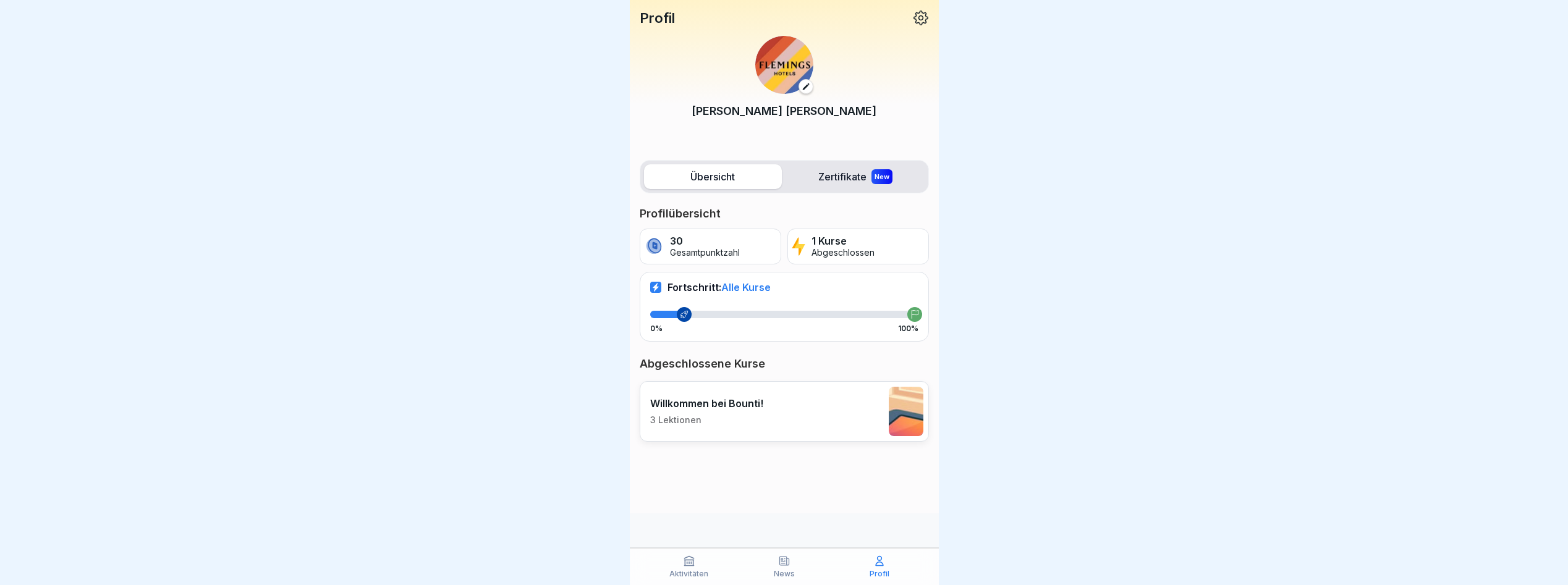 drag, startPoint x: 1201, startPoint y: 340, endPoint x: 1177, endPoint y: 337, distance: 24.186773 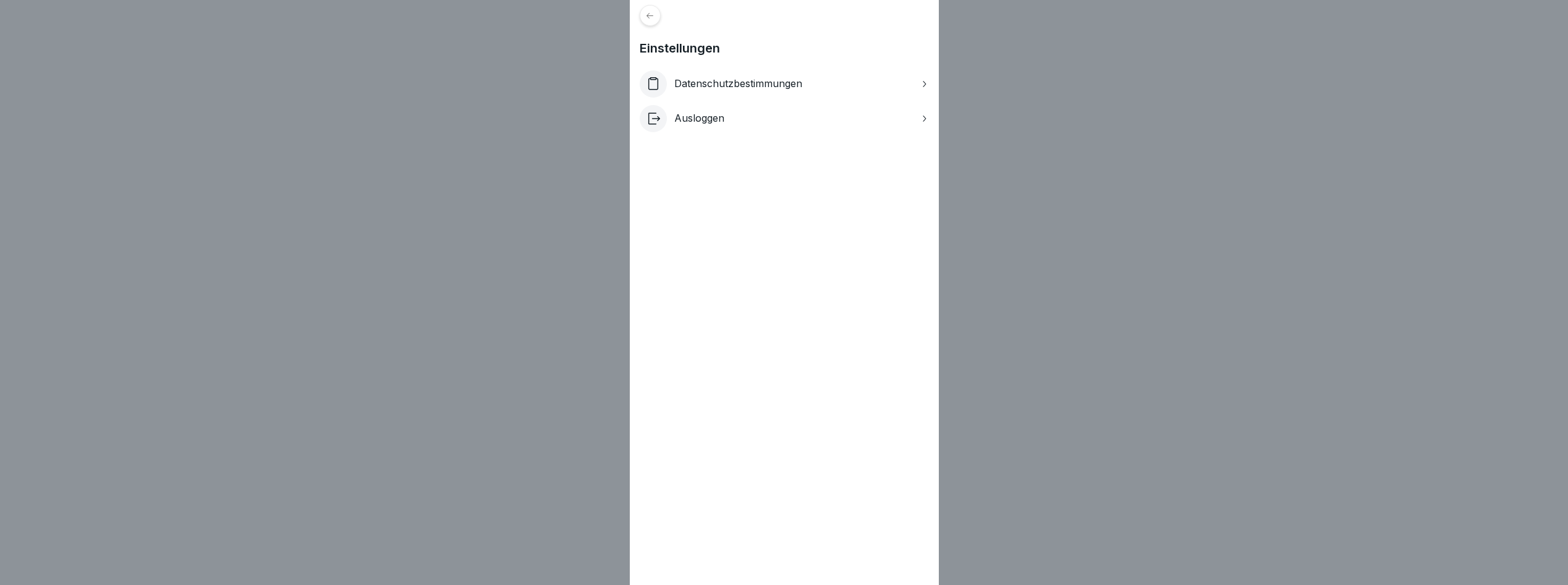 click on "Ausloggen" at bounding box center [699, 118] 